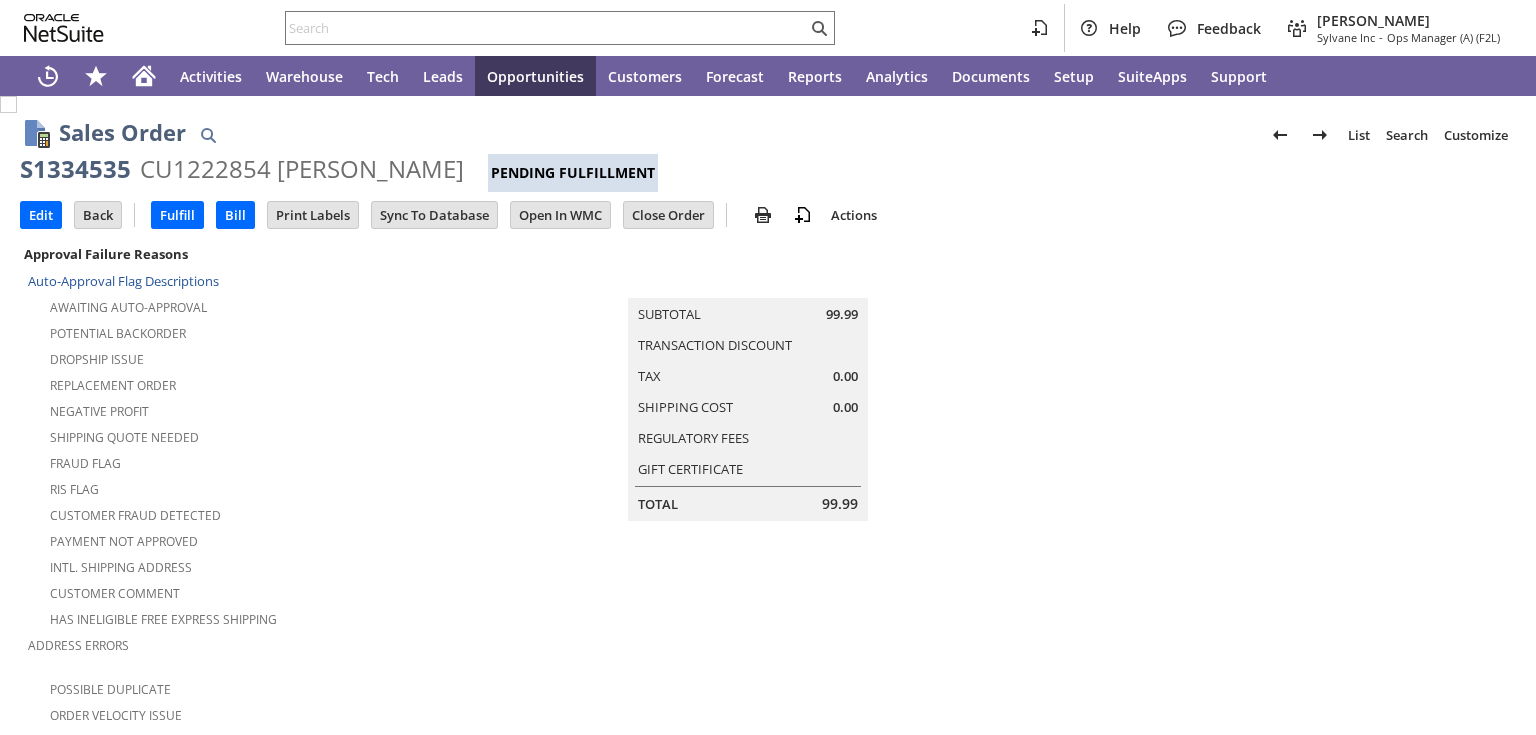 scroll, scrollTop: 0, scrollLeft: 0, axis: both 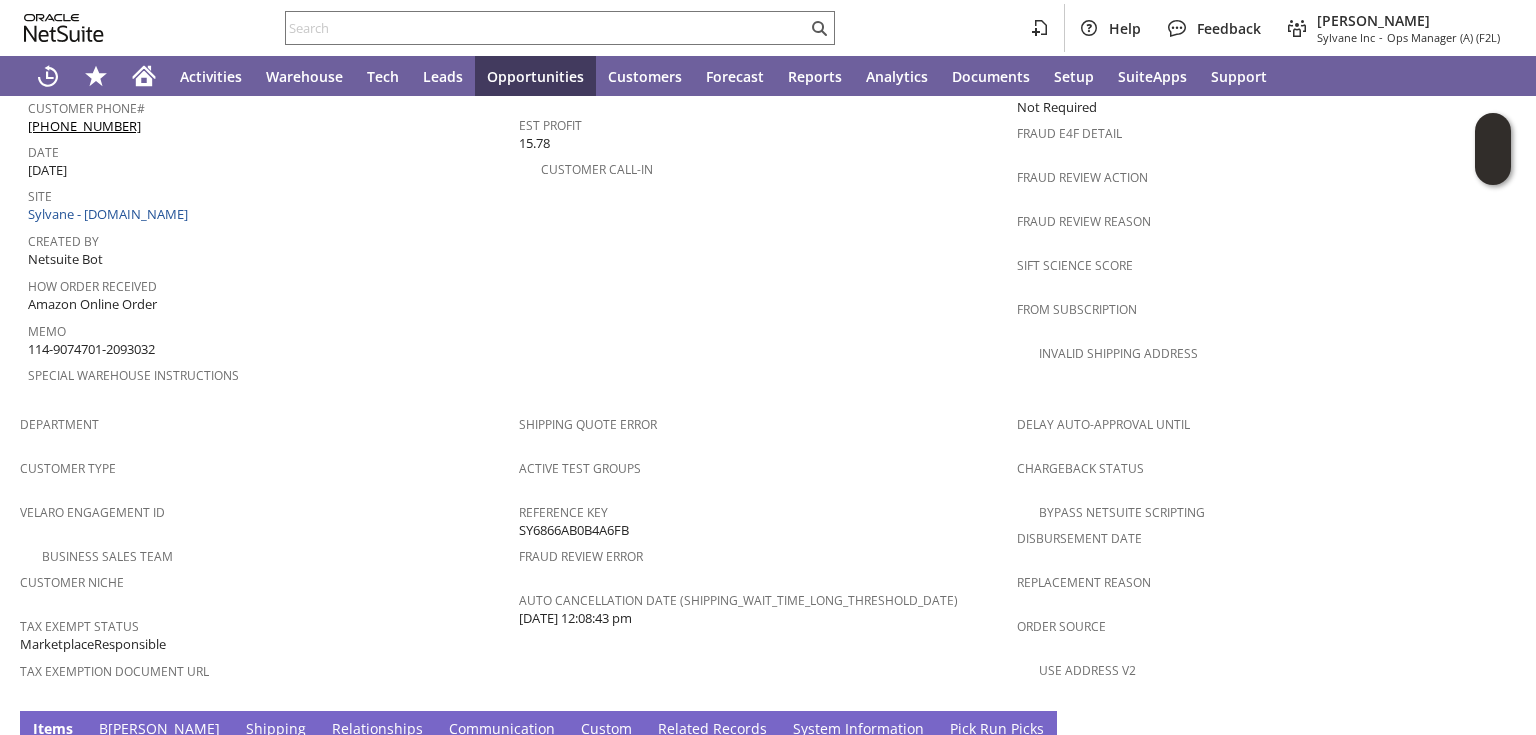 click on "P ick Run Picks" at bounding box center (997, 730) 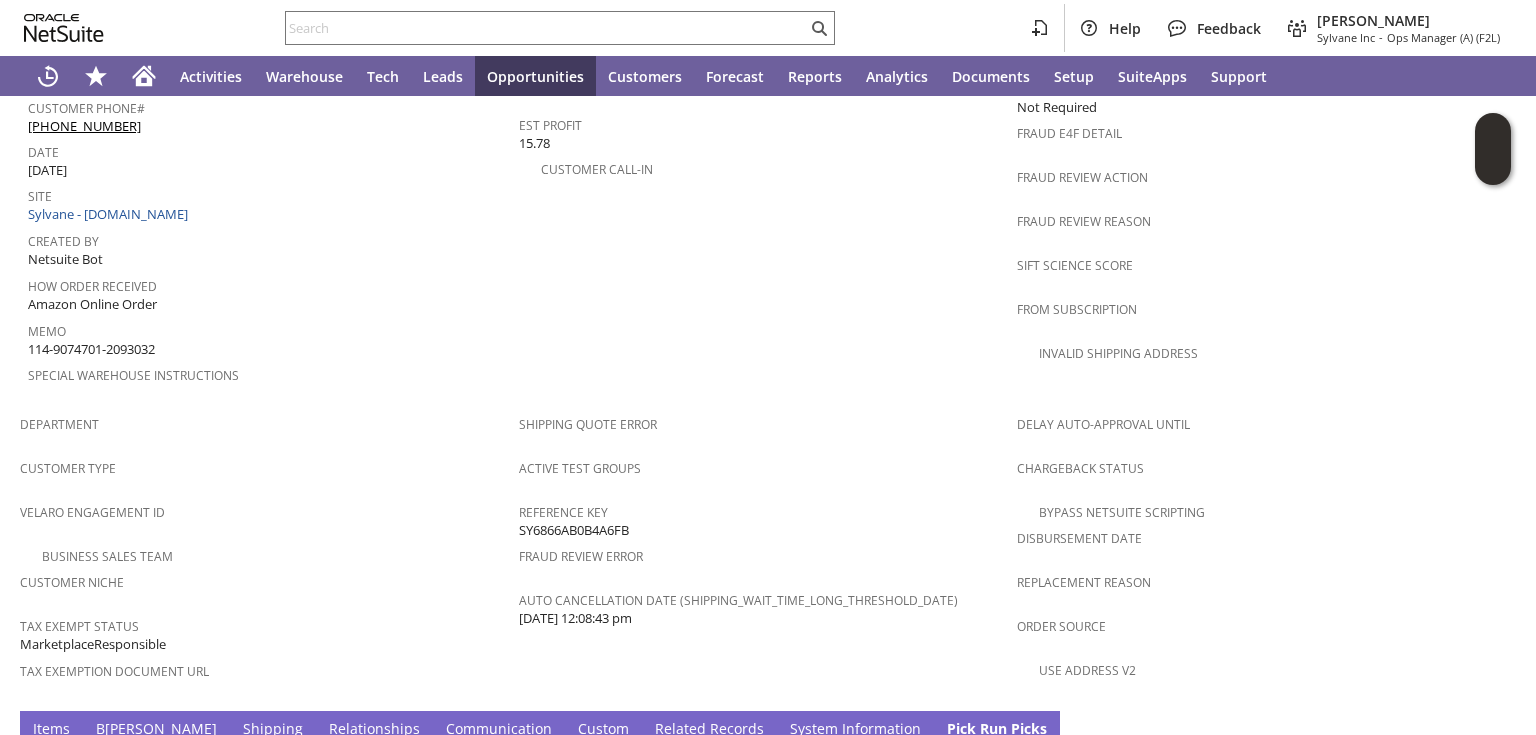 scroll, scrollTop: 0, scrollLeft: 0, axis: both 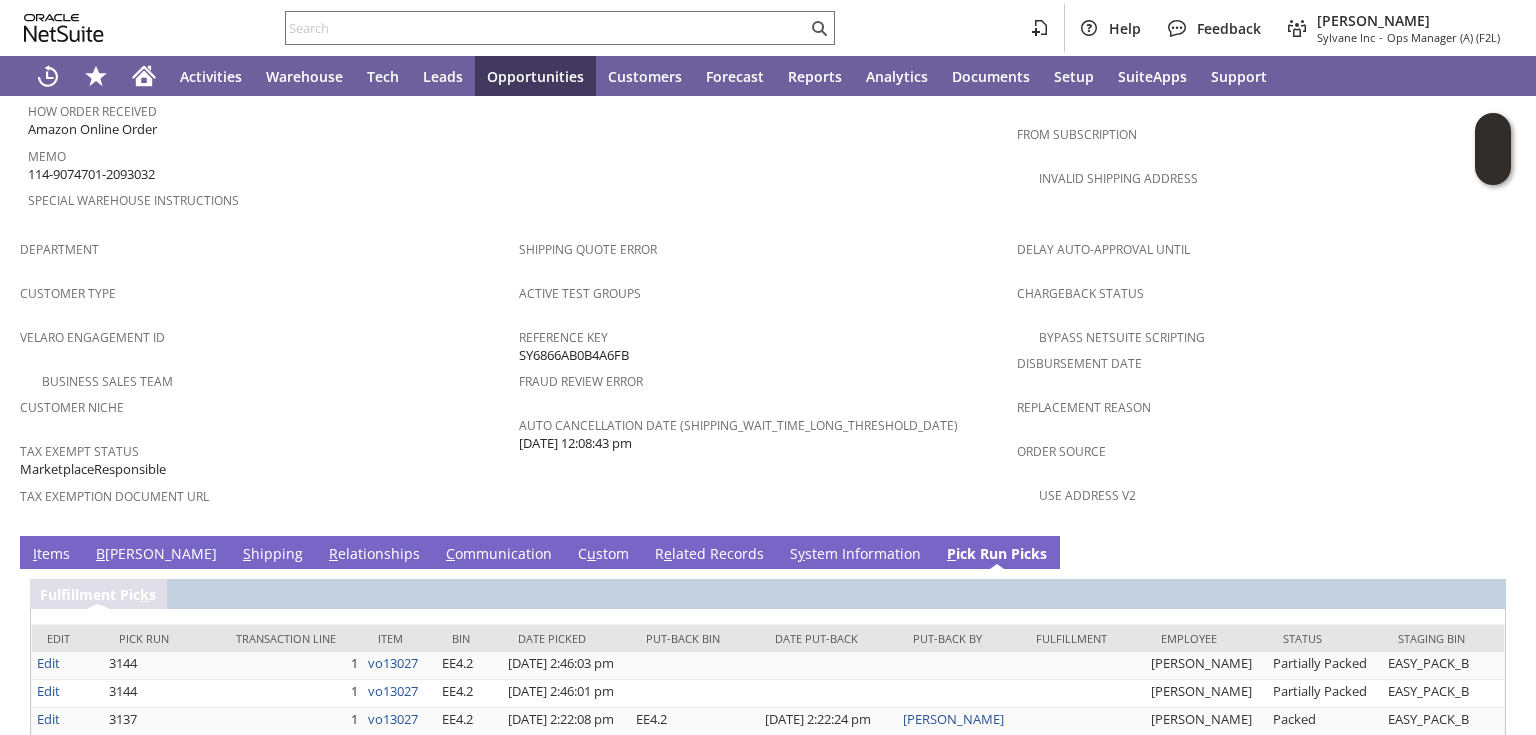 click on "I tems" at bounding box center (51, 555) 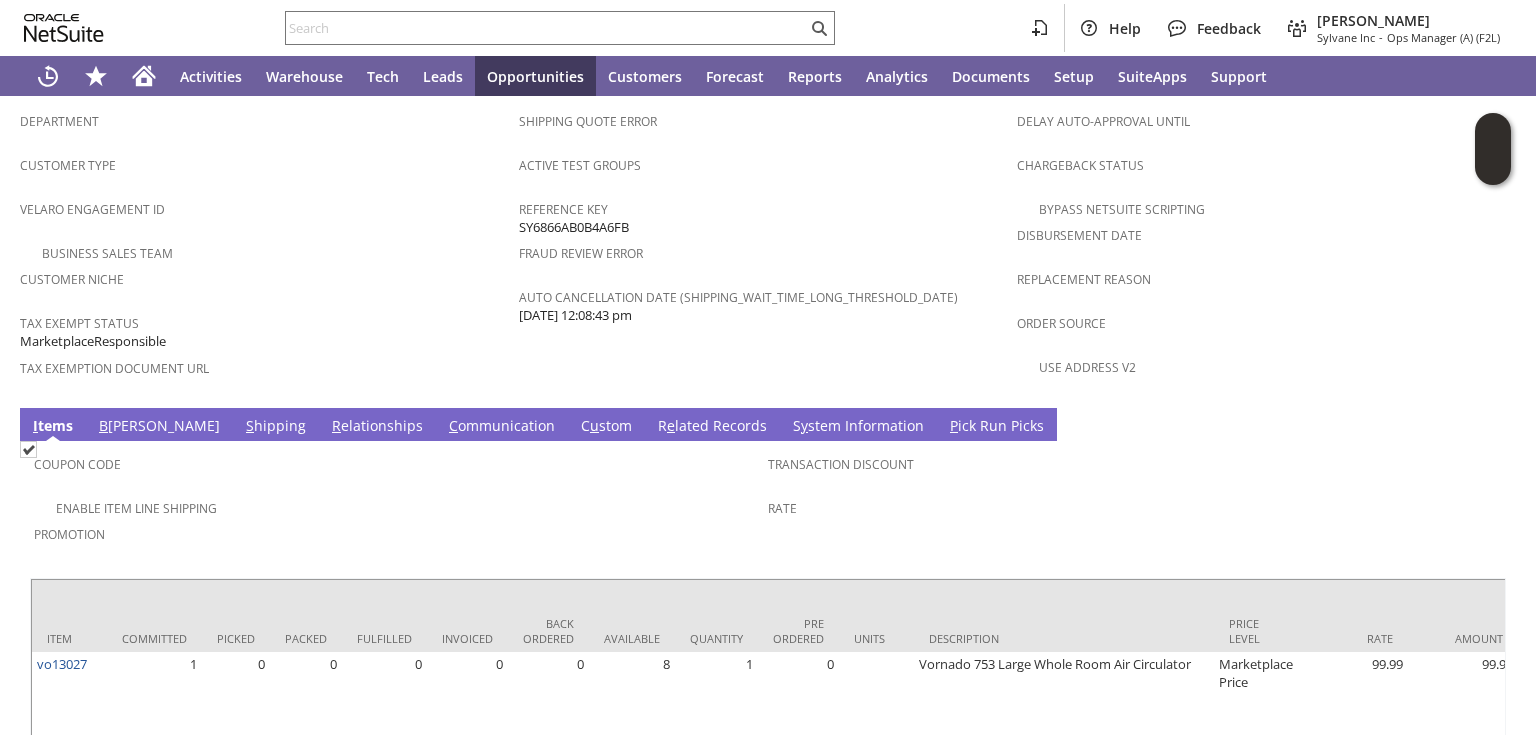 scroll, scrollTop: 1279, scrollLeft: 0, axis: vertical 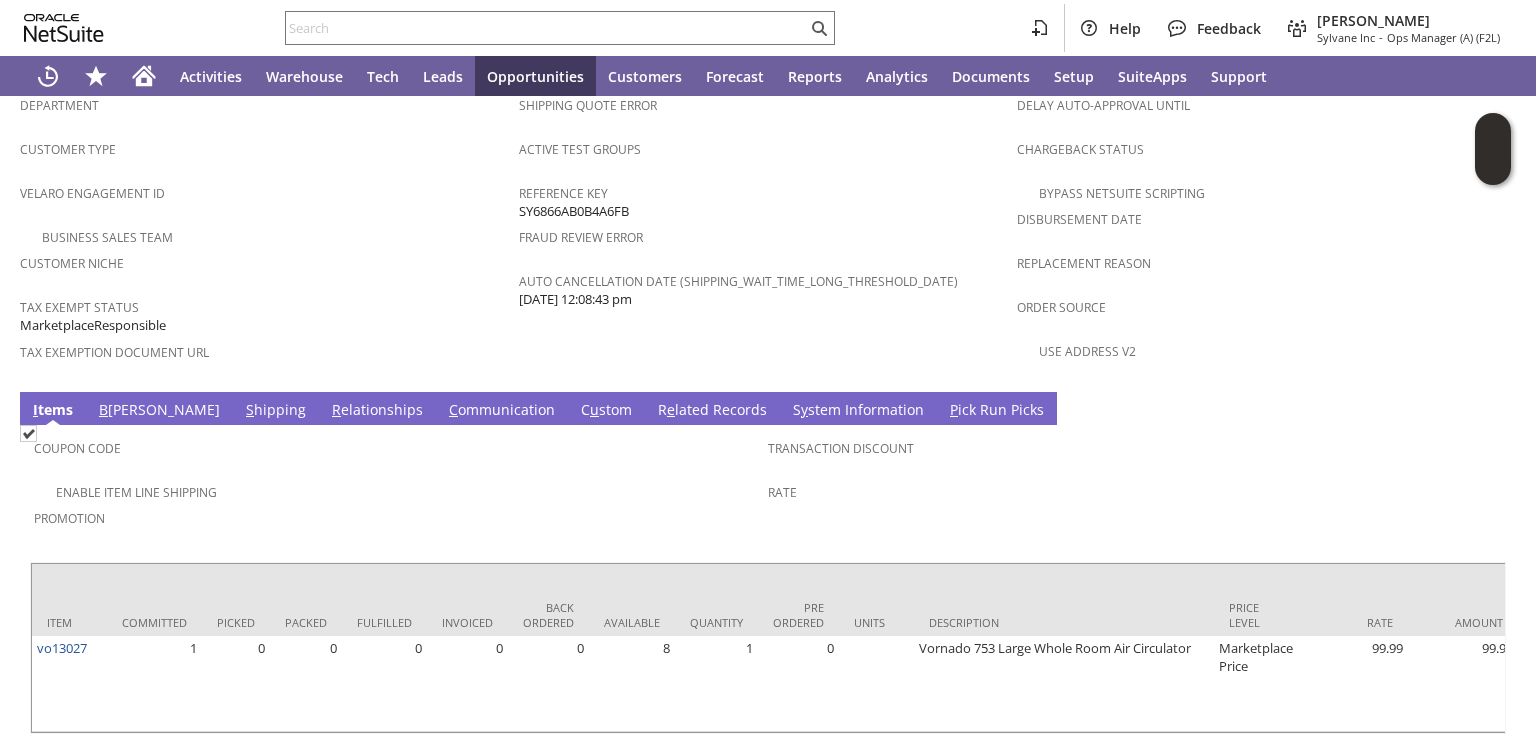 click on "P ick Run Picks" at bounding box center (997, 411) 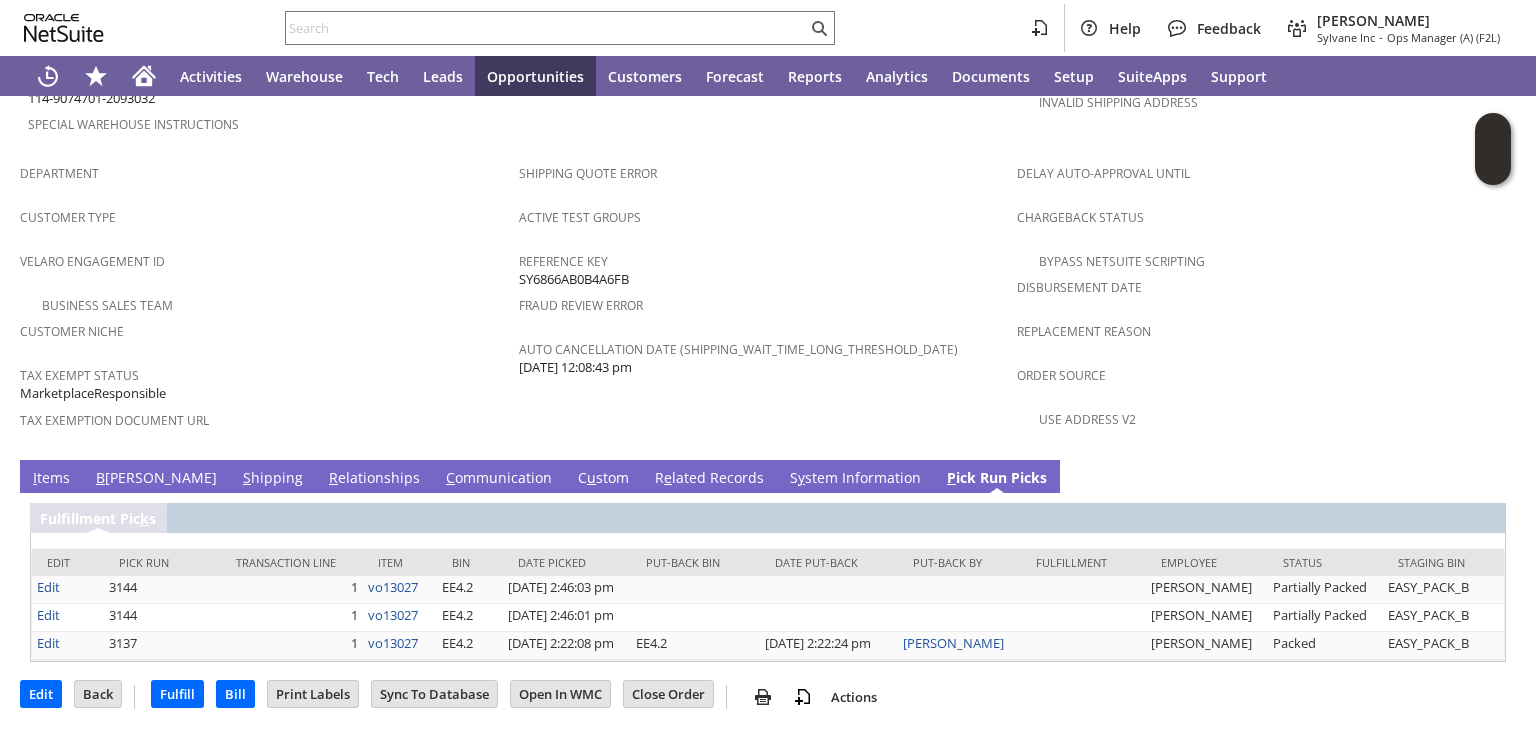 scroll, scrollTop: 1135, scrollLeft: 0, axis: vertical 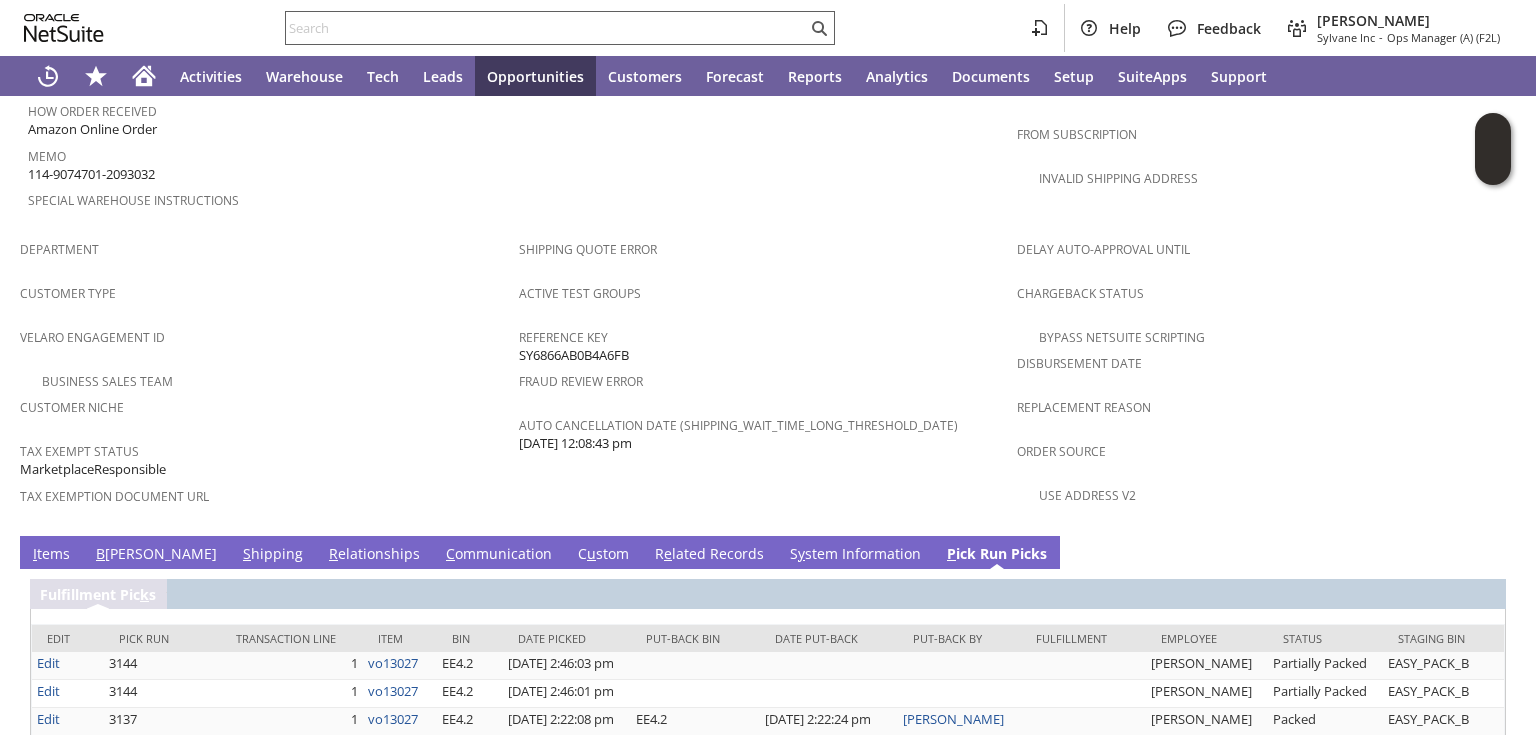 click at bounding box center (546, 28) 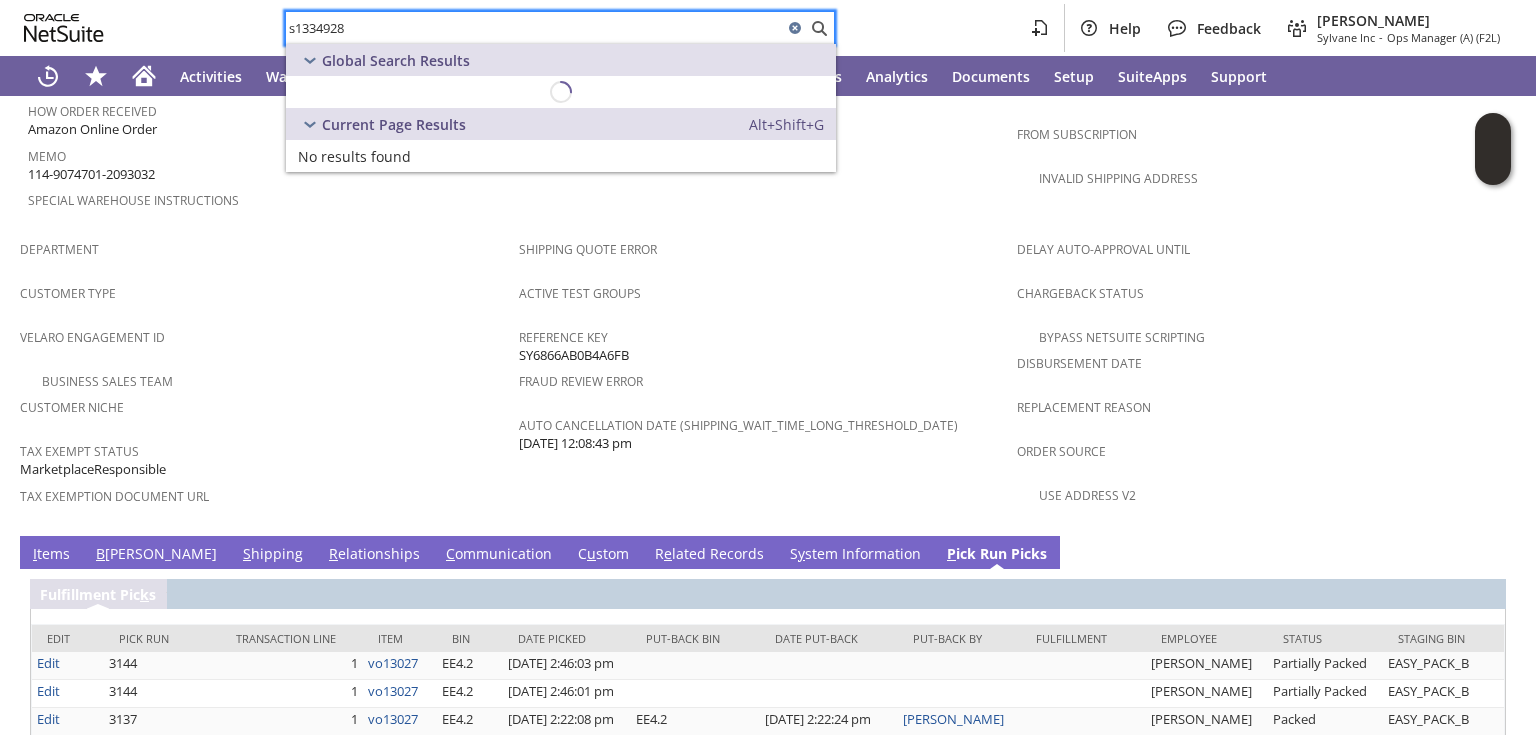 type on "s1334928" 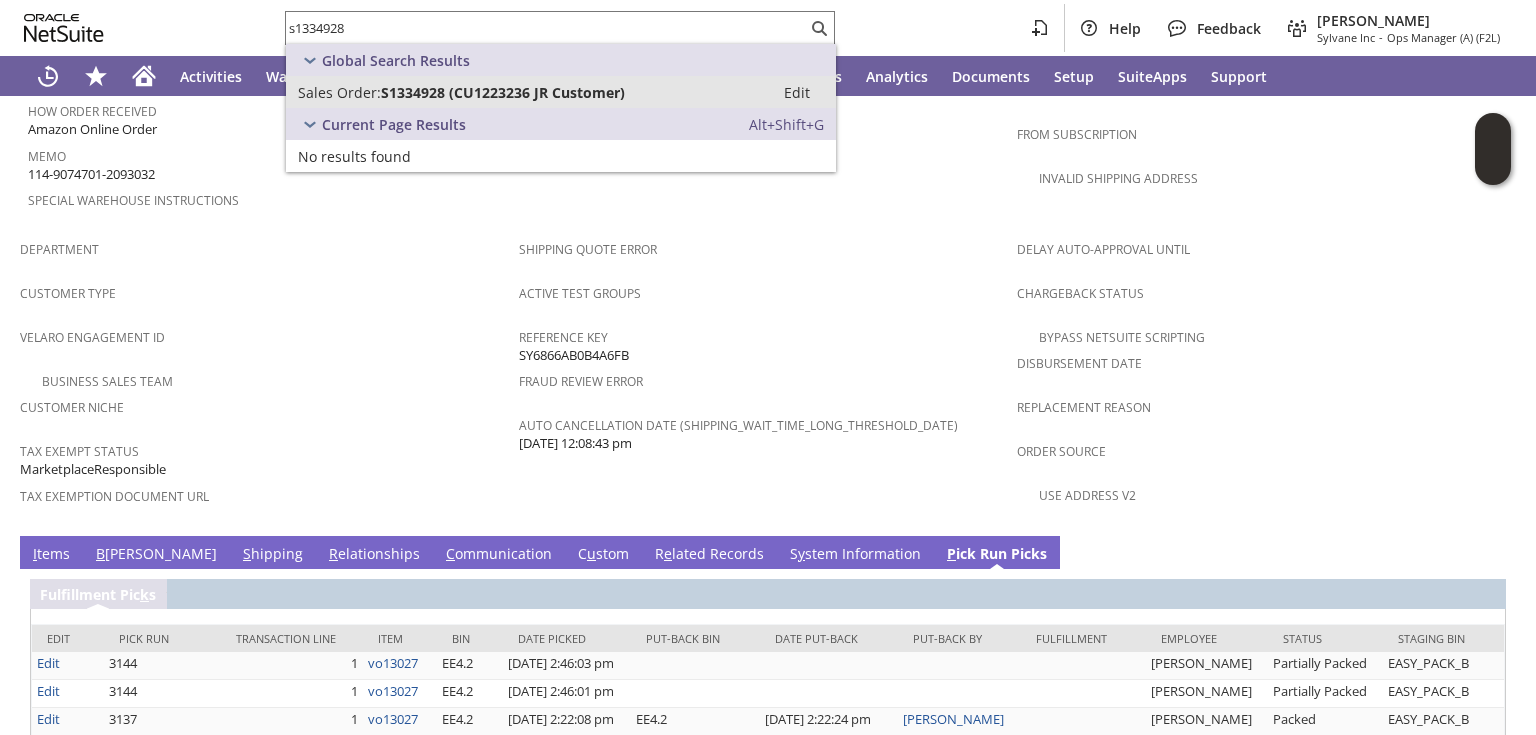 click on "S1334928 (CU1223236 JR Customer)" at bounding box center [503, 92] 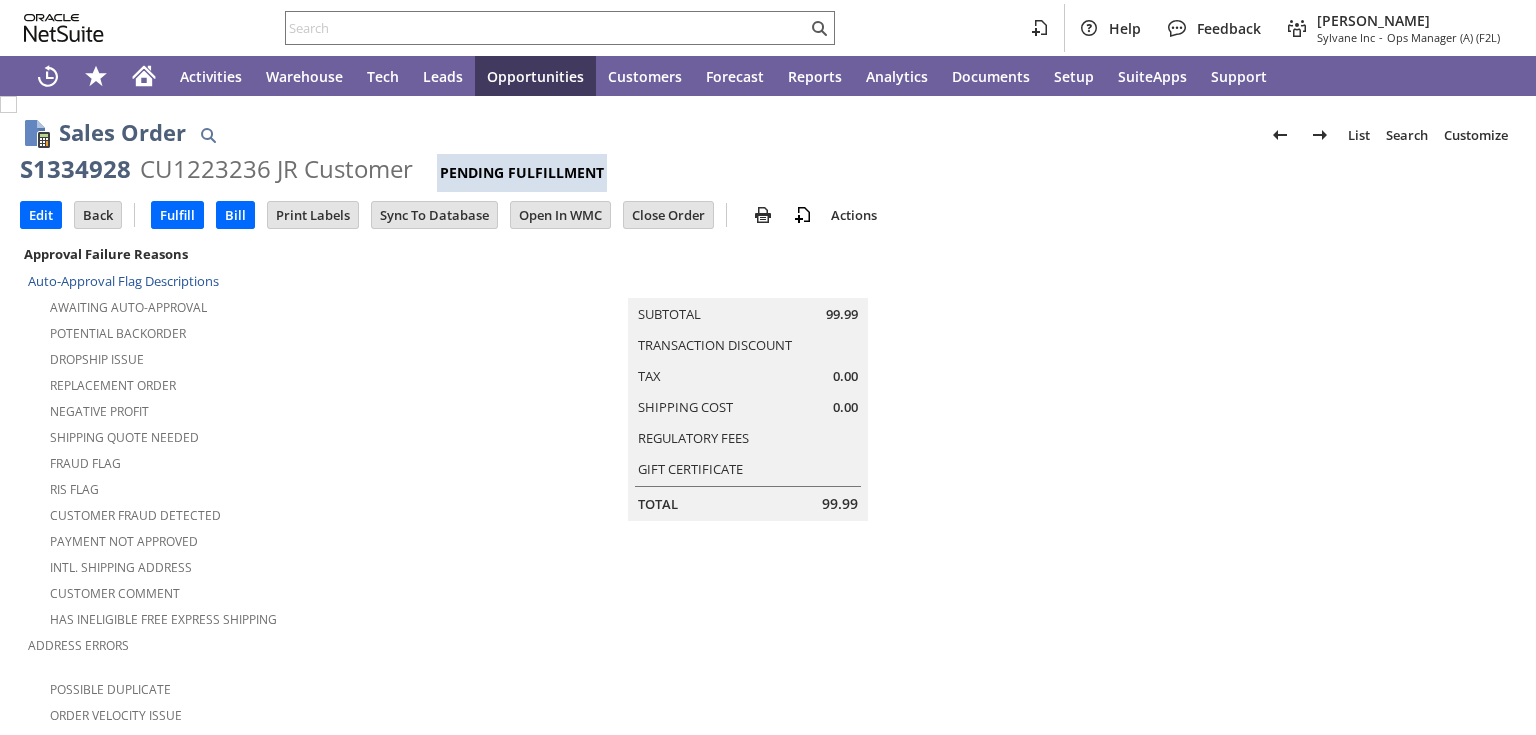 scroll, scrollTop: 0, scrollLeft: 0, axis: both 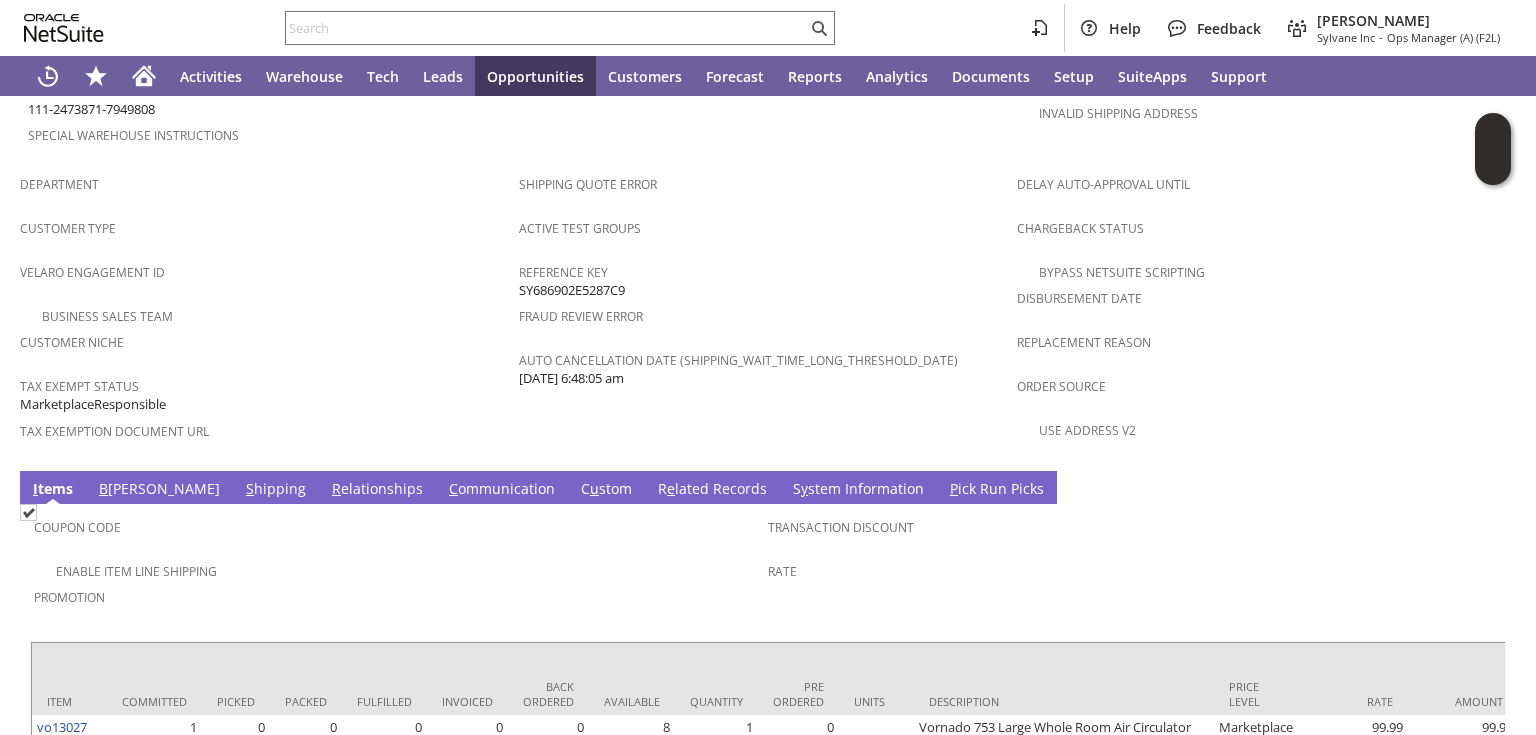 click on "S hipping" at bounding box center [276, 490] 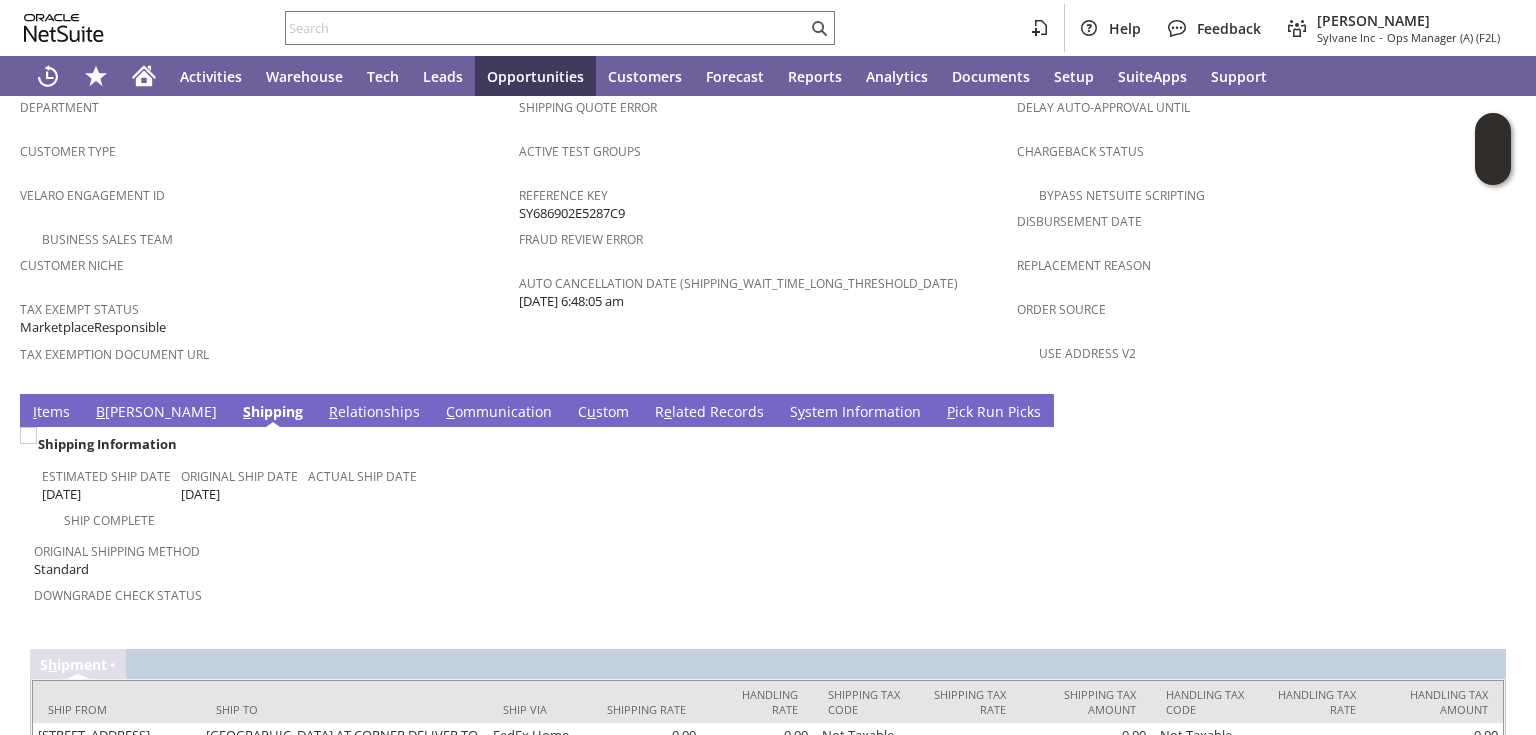 scroll, scrollTop: 1314, scrollLeft: 0, axis: vertical 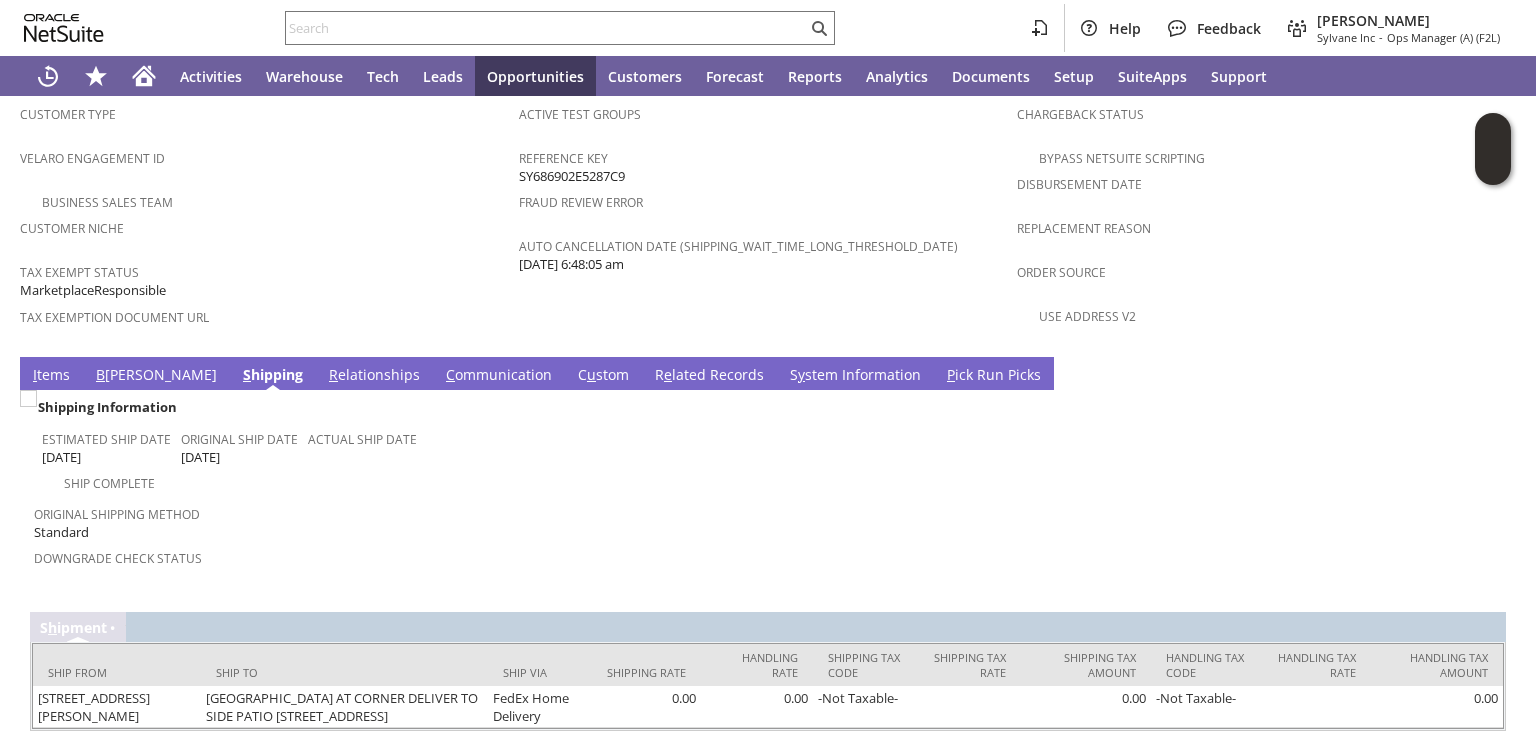 click on "P ick Run Picks" at bounding box center (994, 376) 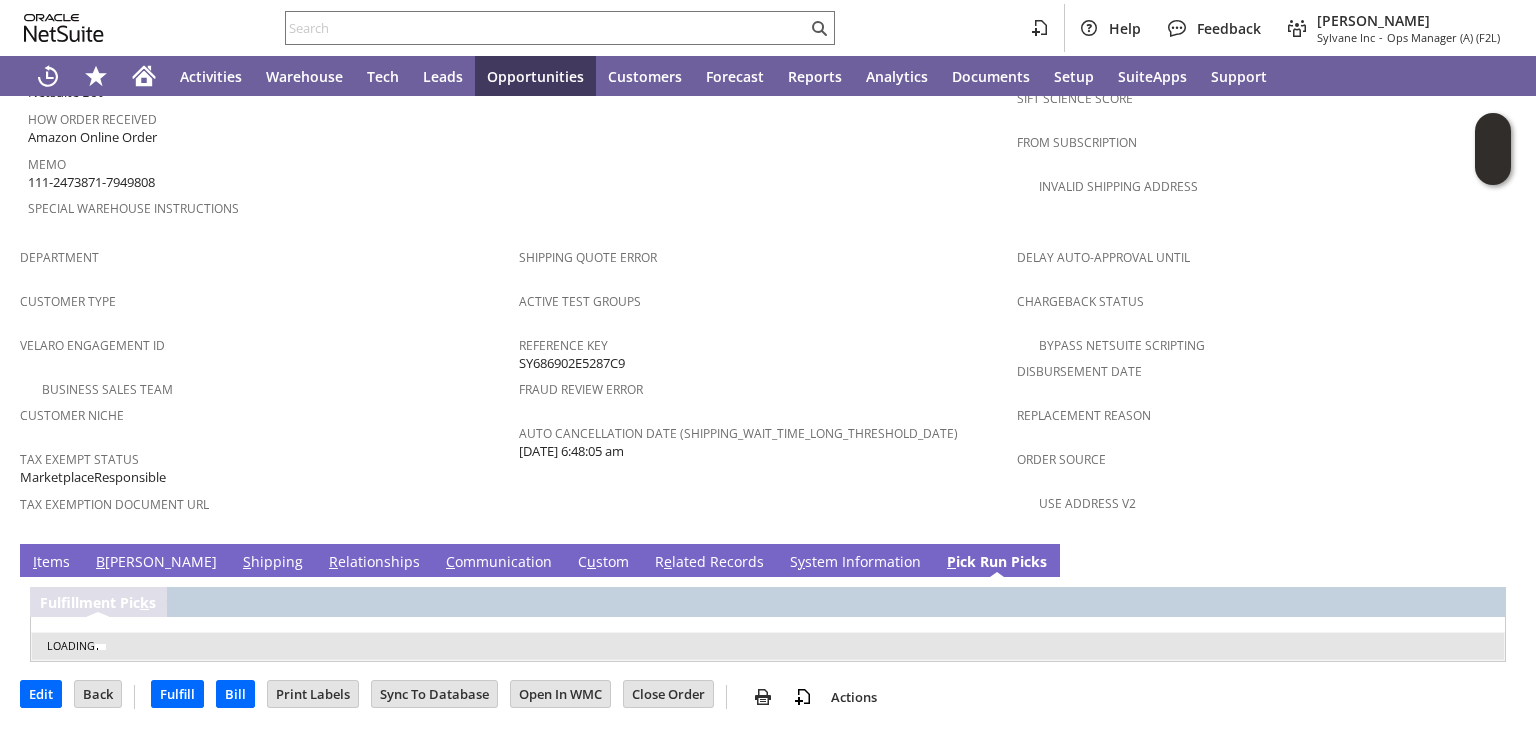 scroll, scrollTop: 1051, scrollLeft: 0, axis: vertical 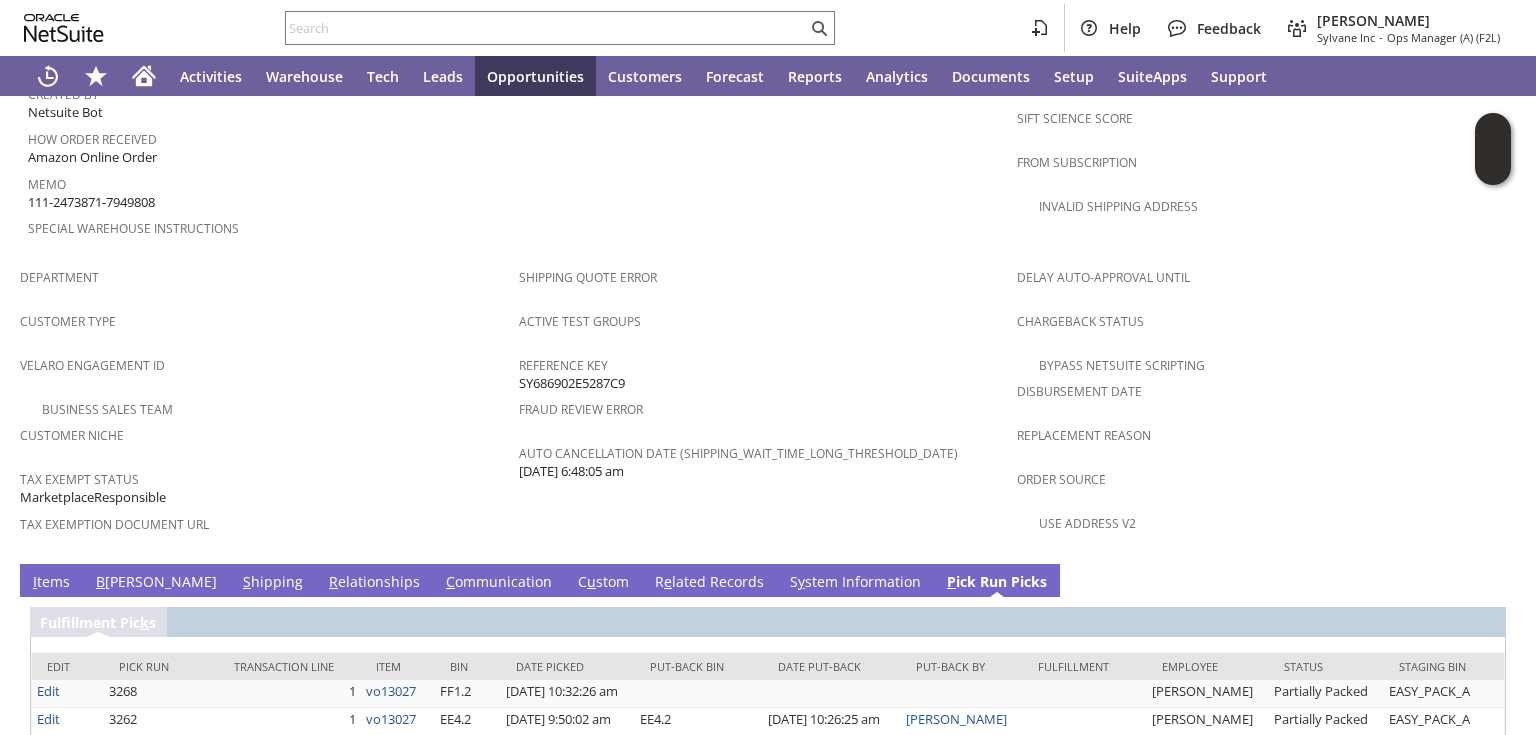 click on "S hipping" at bounding box center [273, 583] 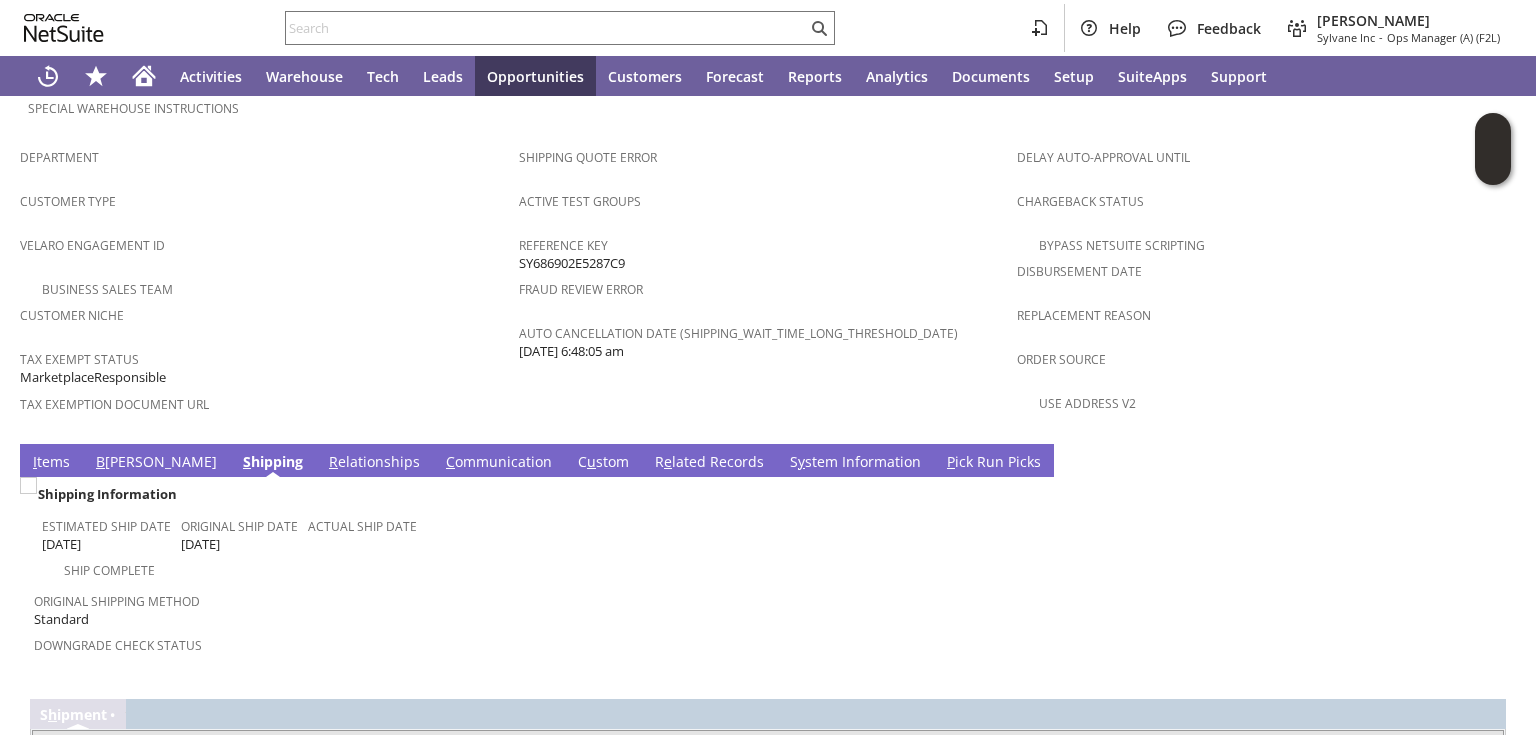 scroll, scrollTop: 1314, scrollLeft: 0, axis: vertical 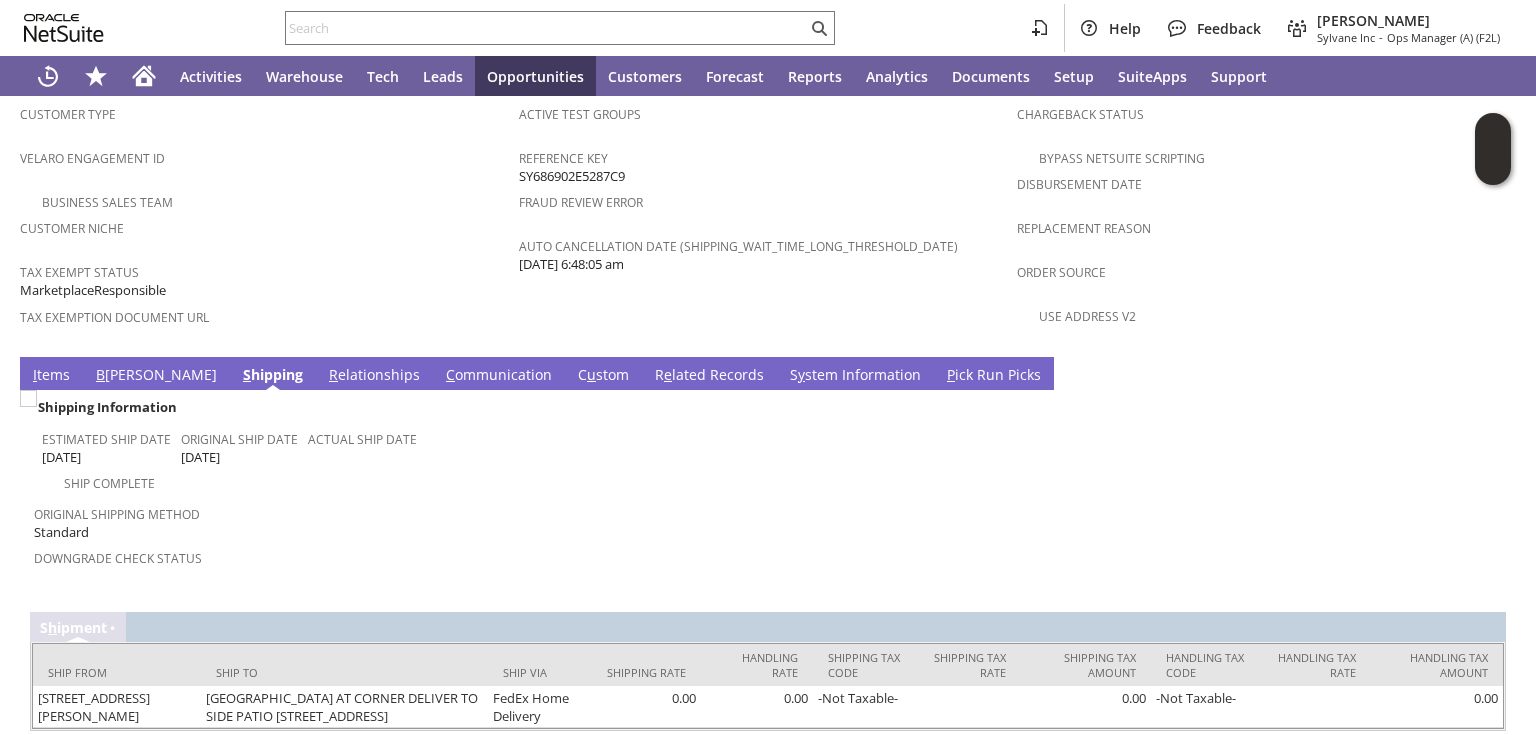 click on "I tems" at bounding box center (51, 376) 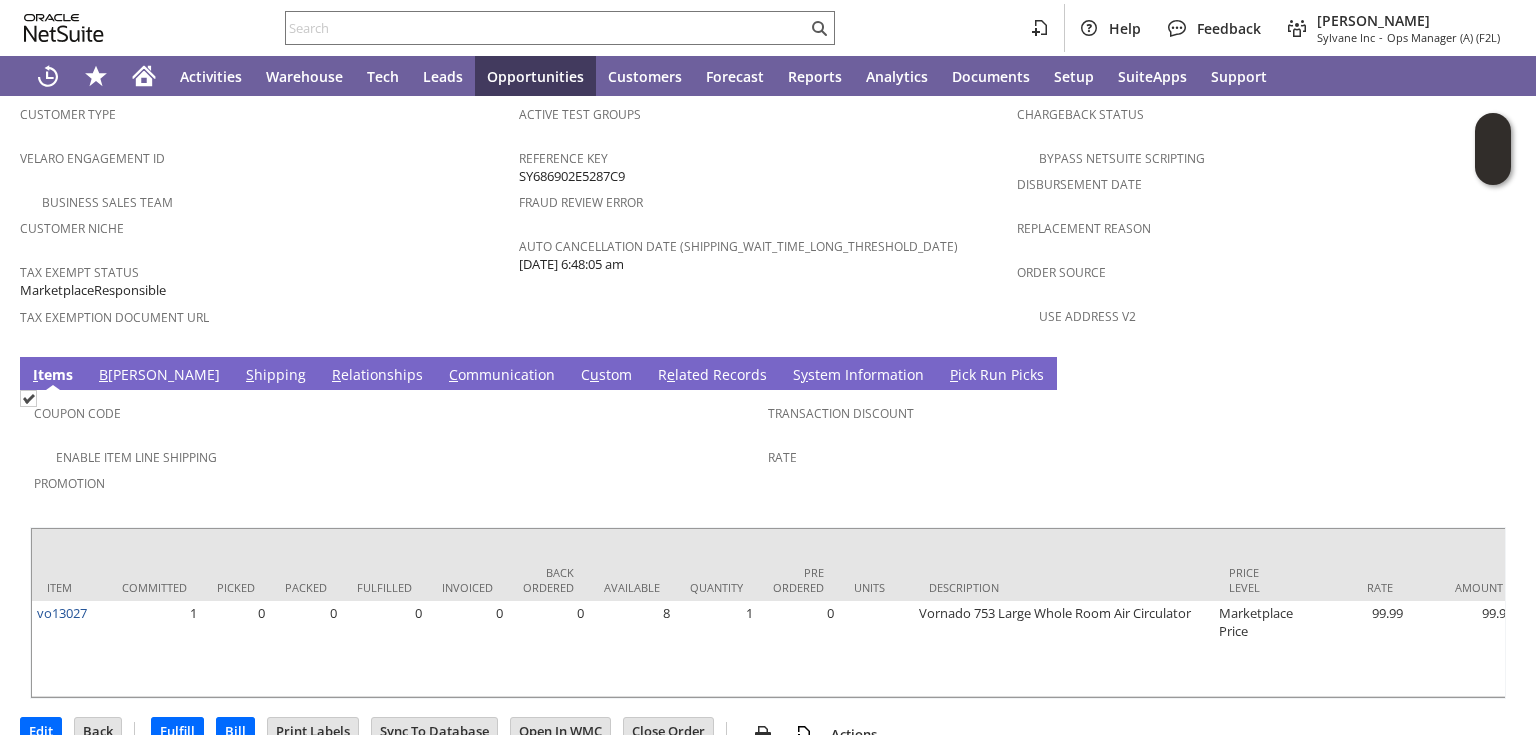 scroll, scrollTop: 1296, scrollLeft: 0, axis: vertical 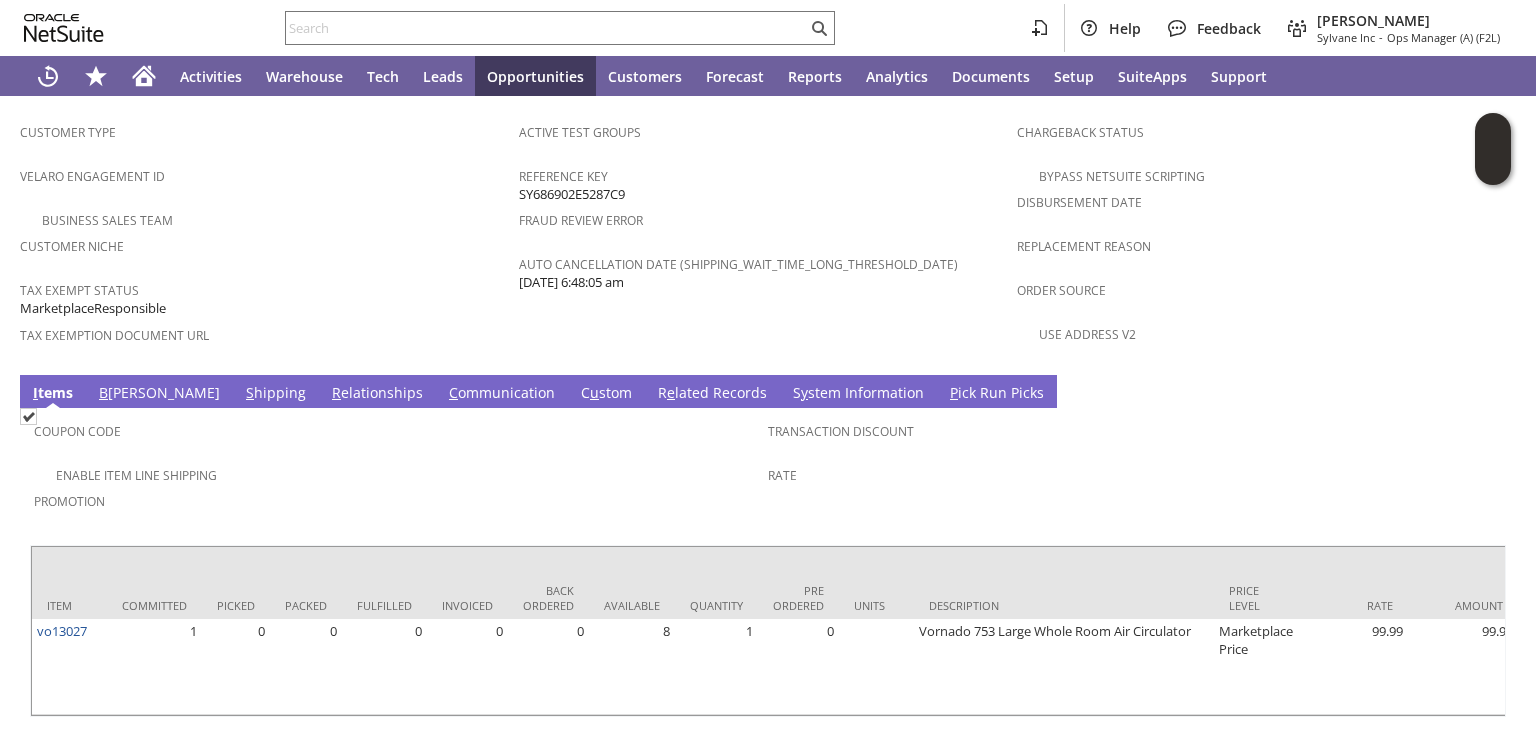 click on "Edit" at bounding box center (41, 749) 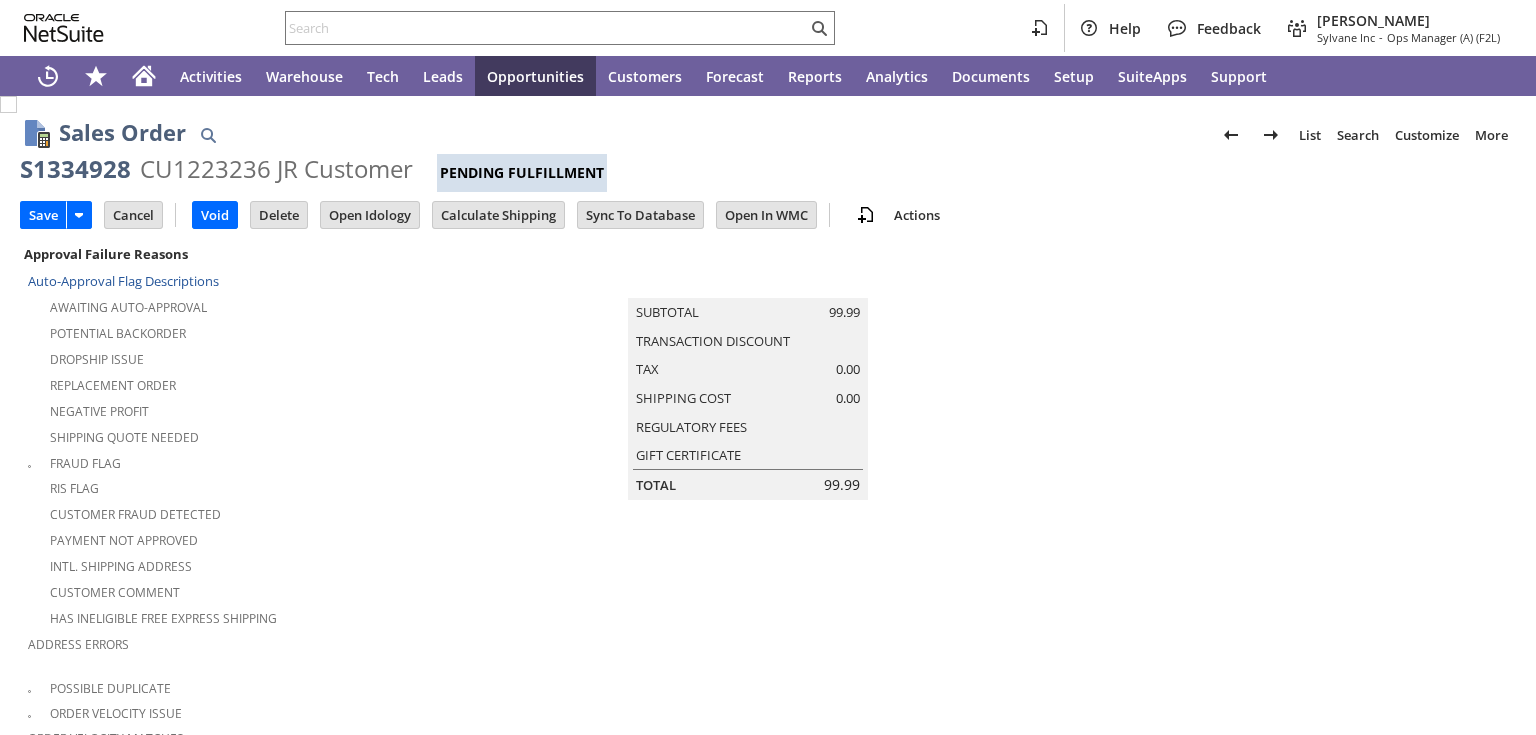 scroll, scrollTop: 0, scrollLeft: 0, axis: both 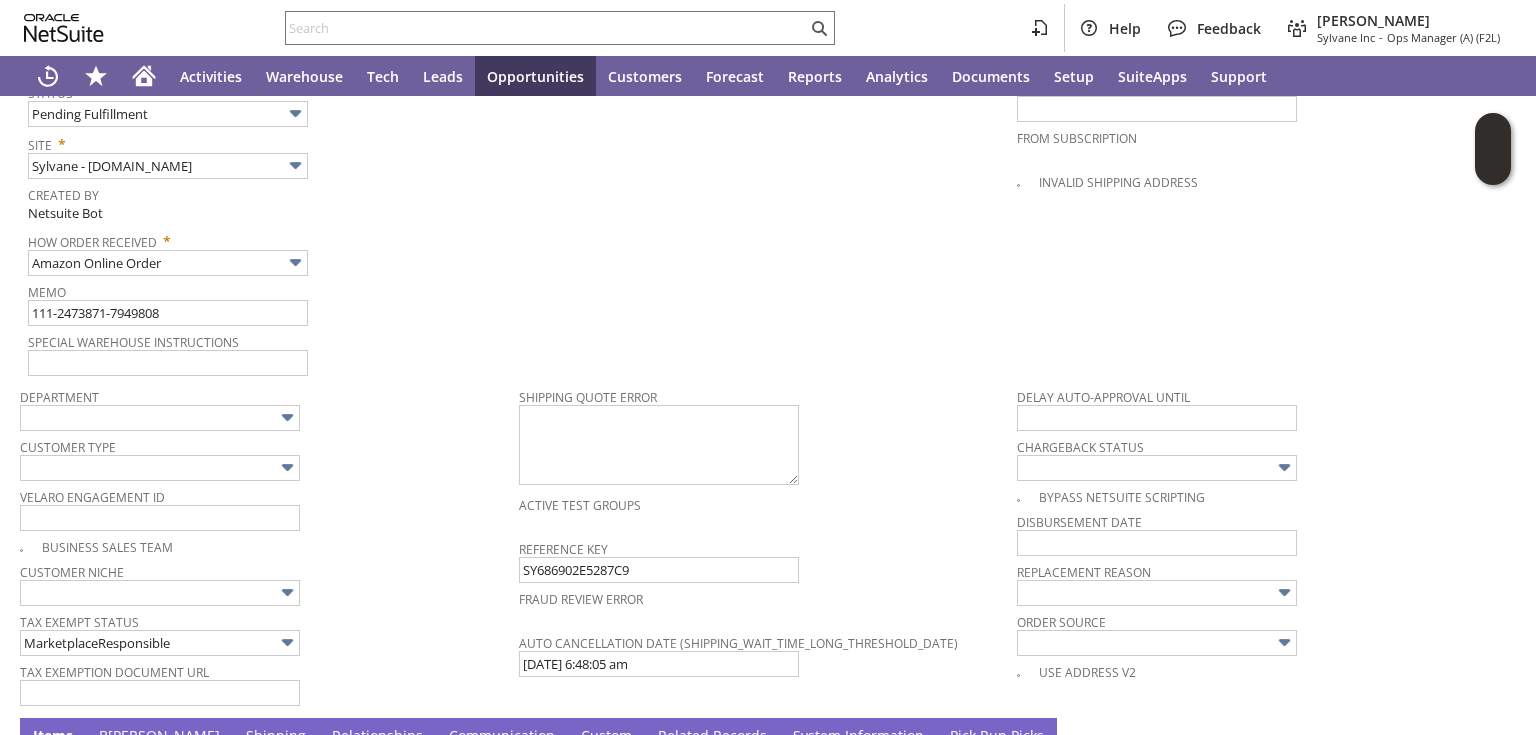 type on "Intelligent Recommendations ⁰" 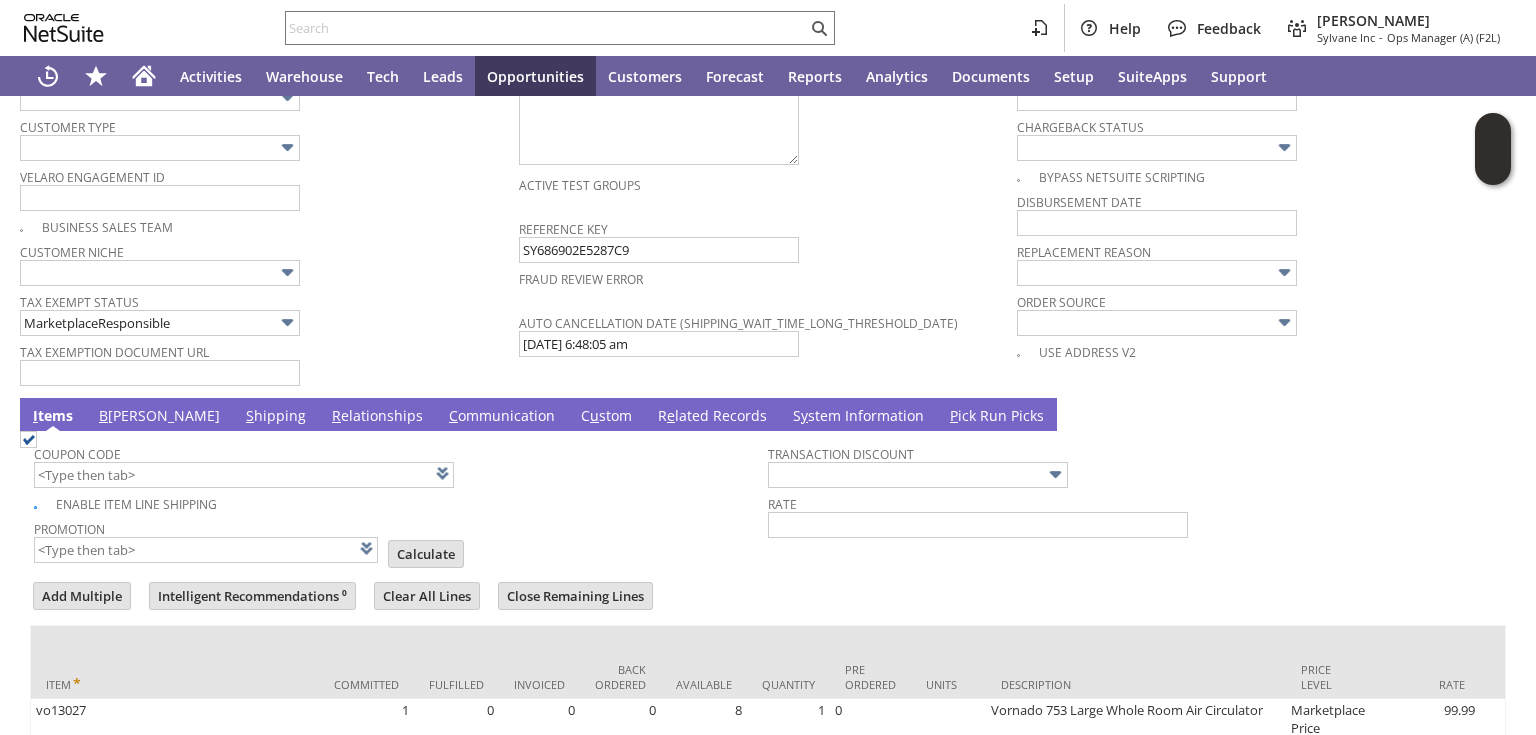 scroll, scrollTop: 1703, scrollLeft: 0, axis: vertical 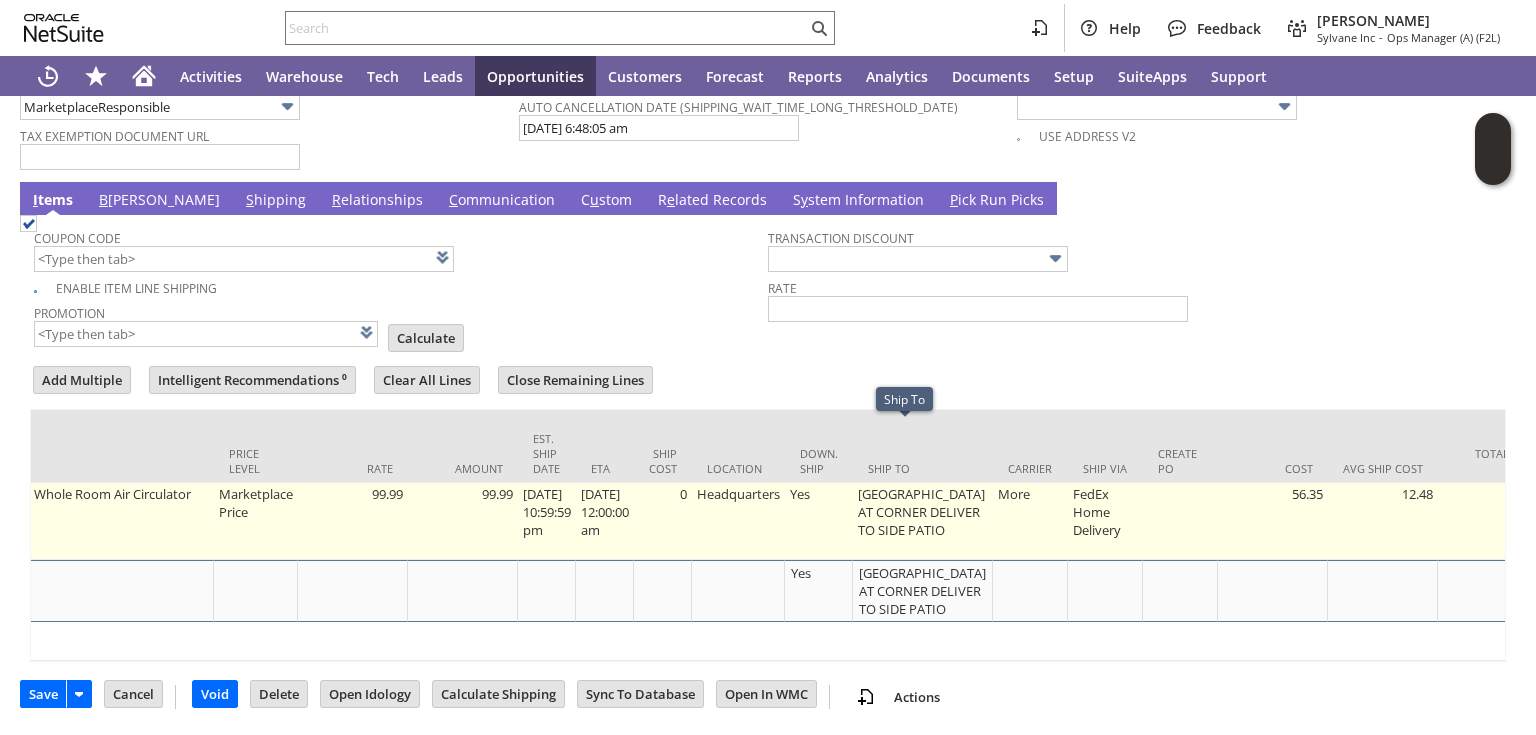 click on "WHITE HOUSE AT CORNER DELIVER TO SIDE PATIO" at bounding box center [923, 521] 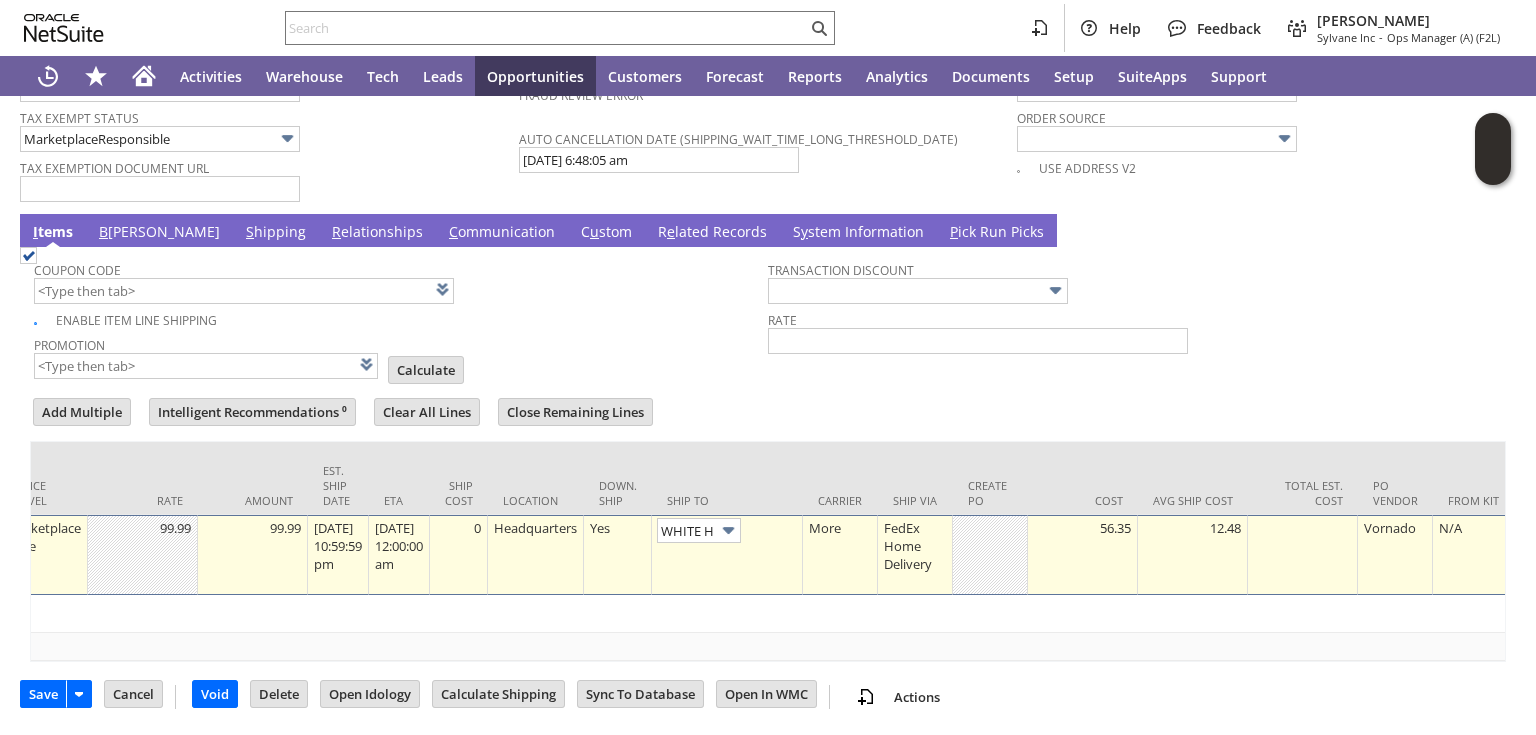 scroll, scrollTop: 1619, scrollLeft: 0, axis: vertical 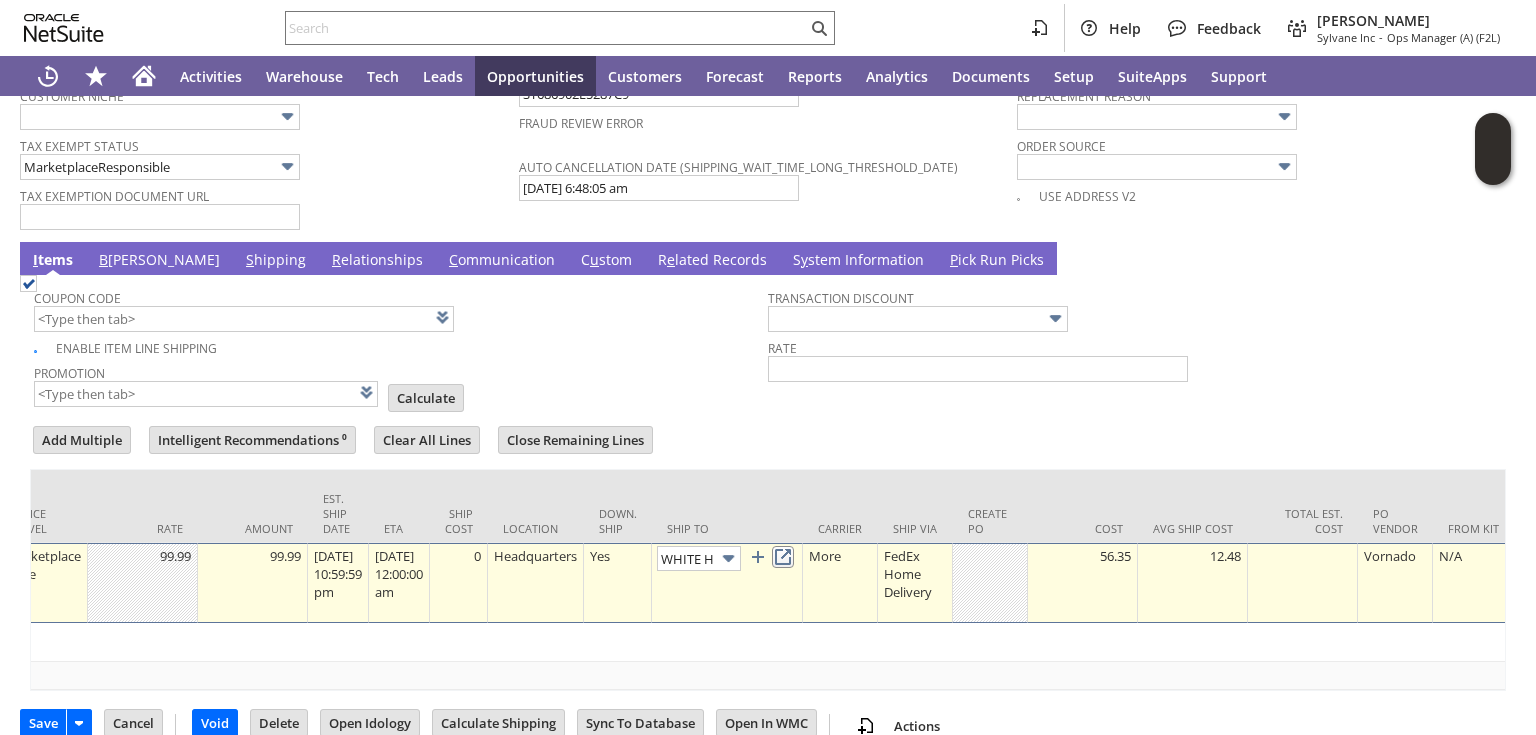 click at bounding box center (783, 557) 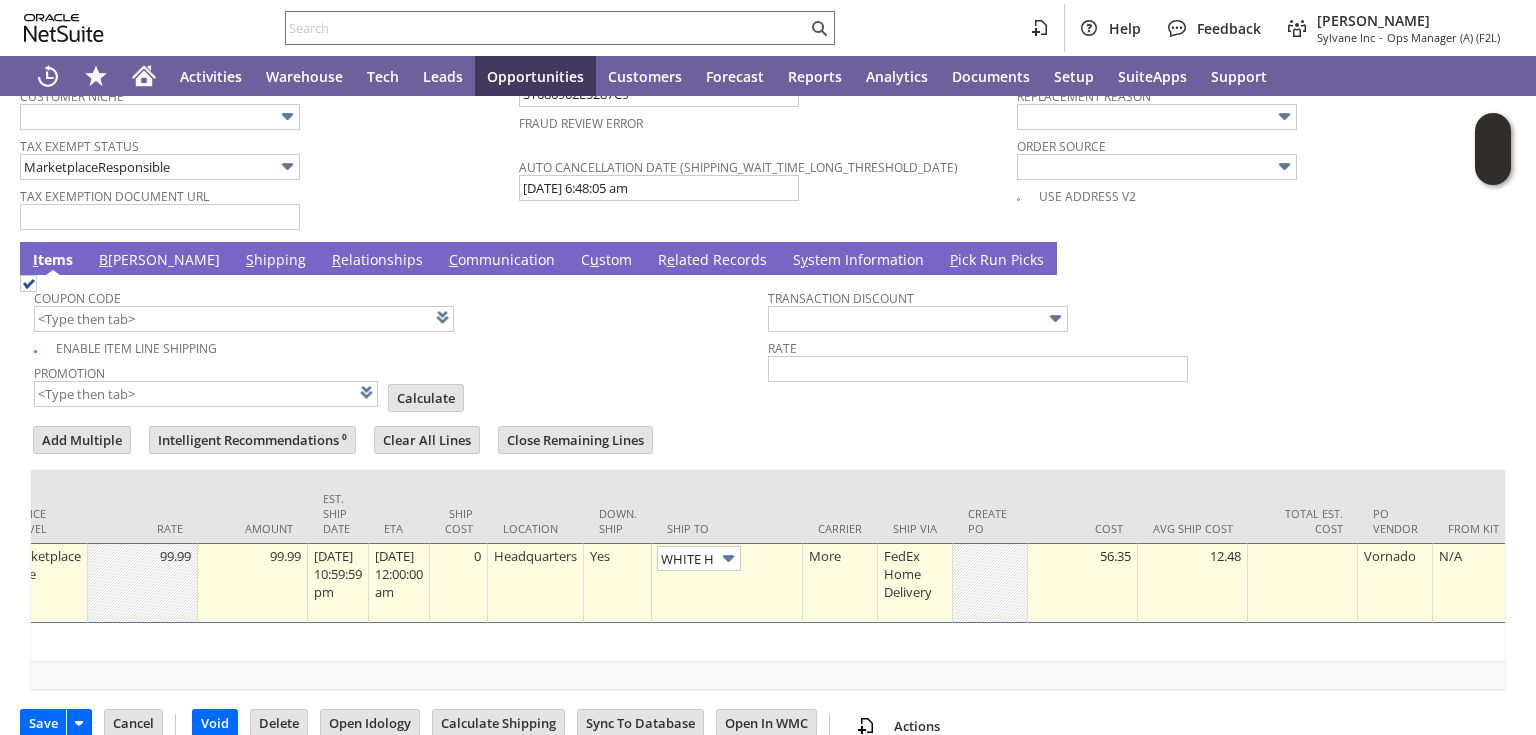 type on "WHITE HOUSE AT CORNER" 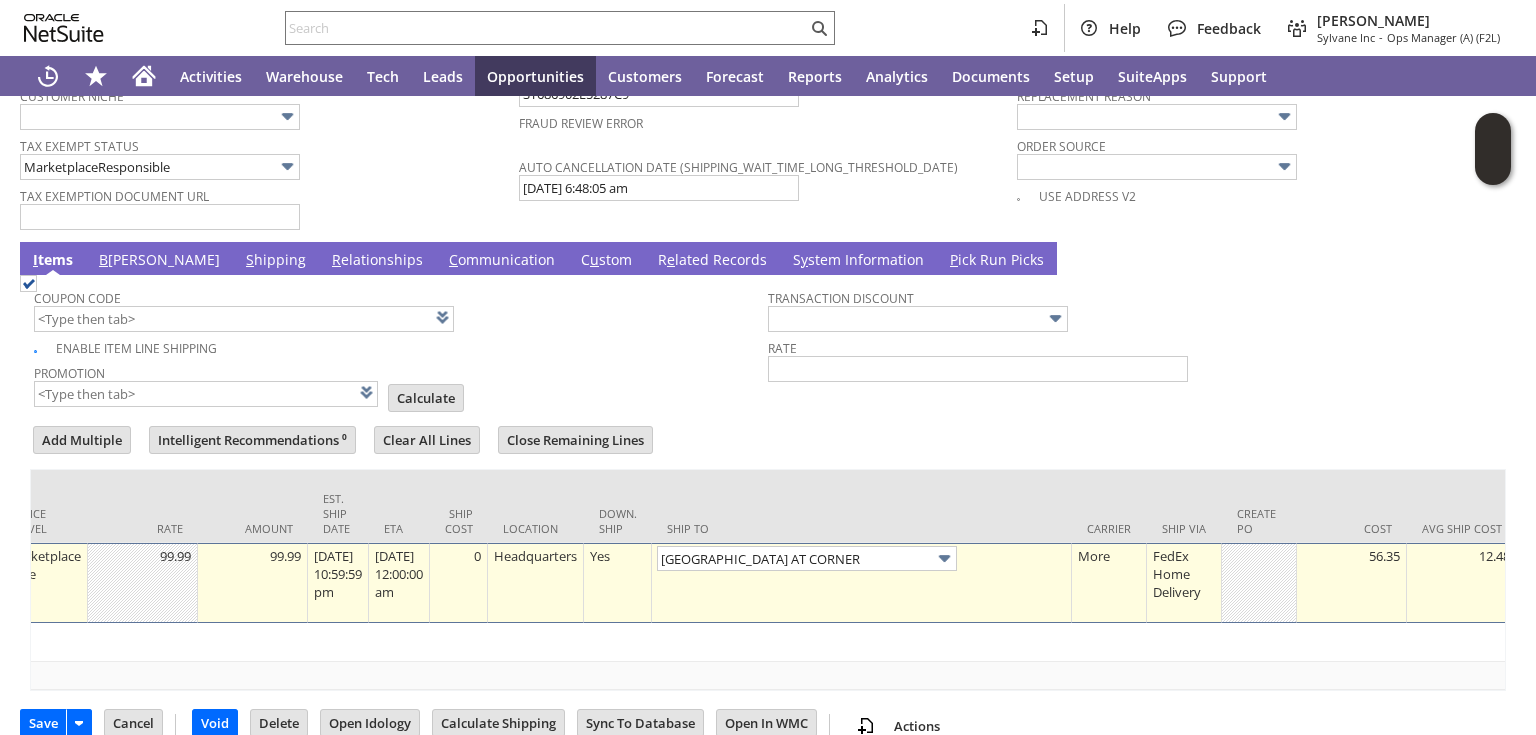 click on "S hipping" at bounding box center [276, 261] 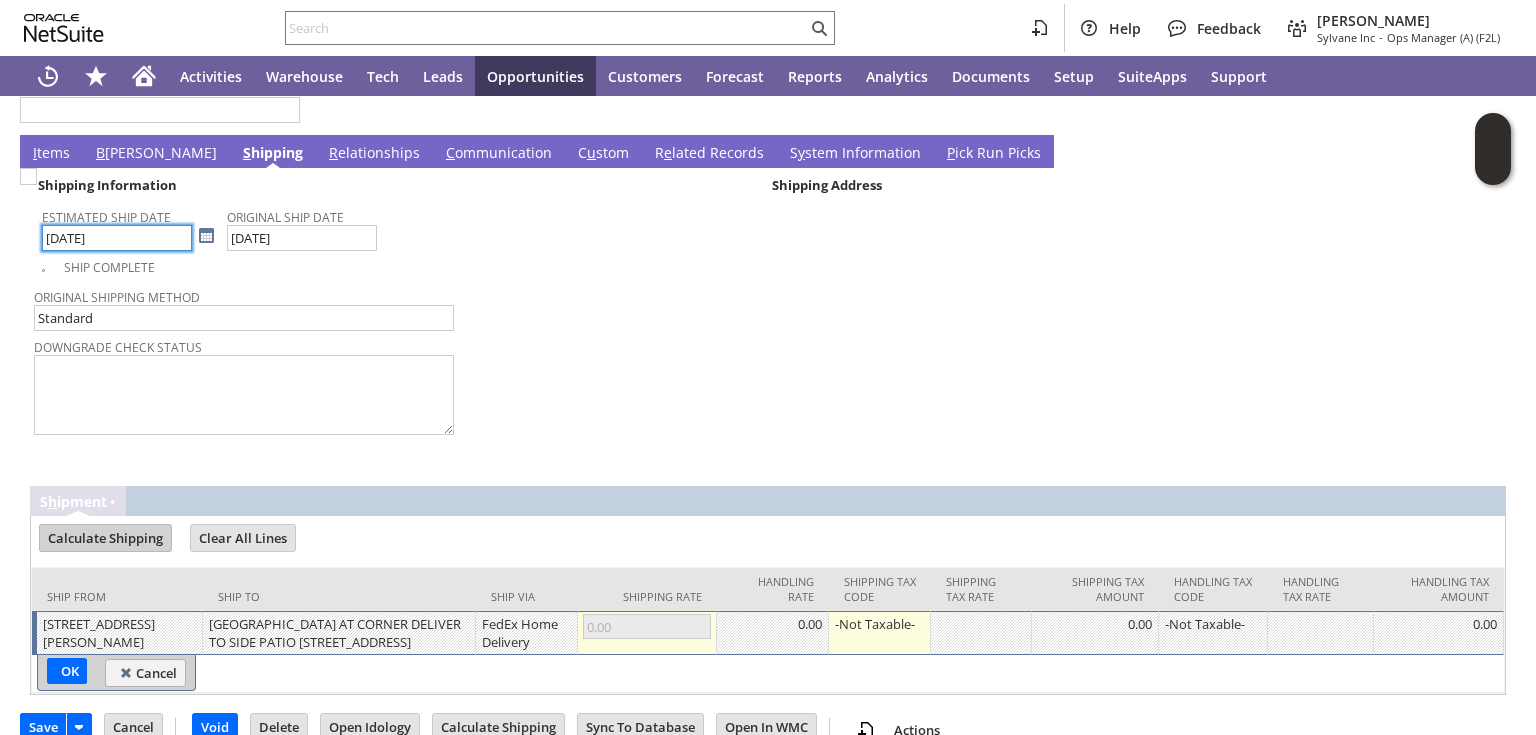 scroll, scrollTop: 1732, scrollLeft: 0, axis: vertical 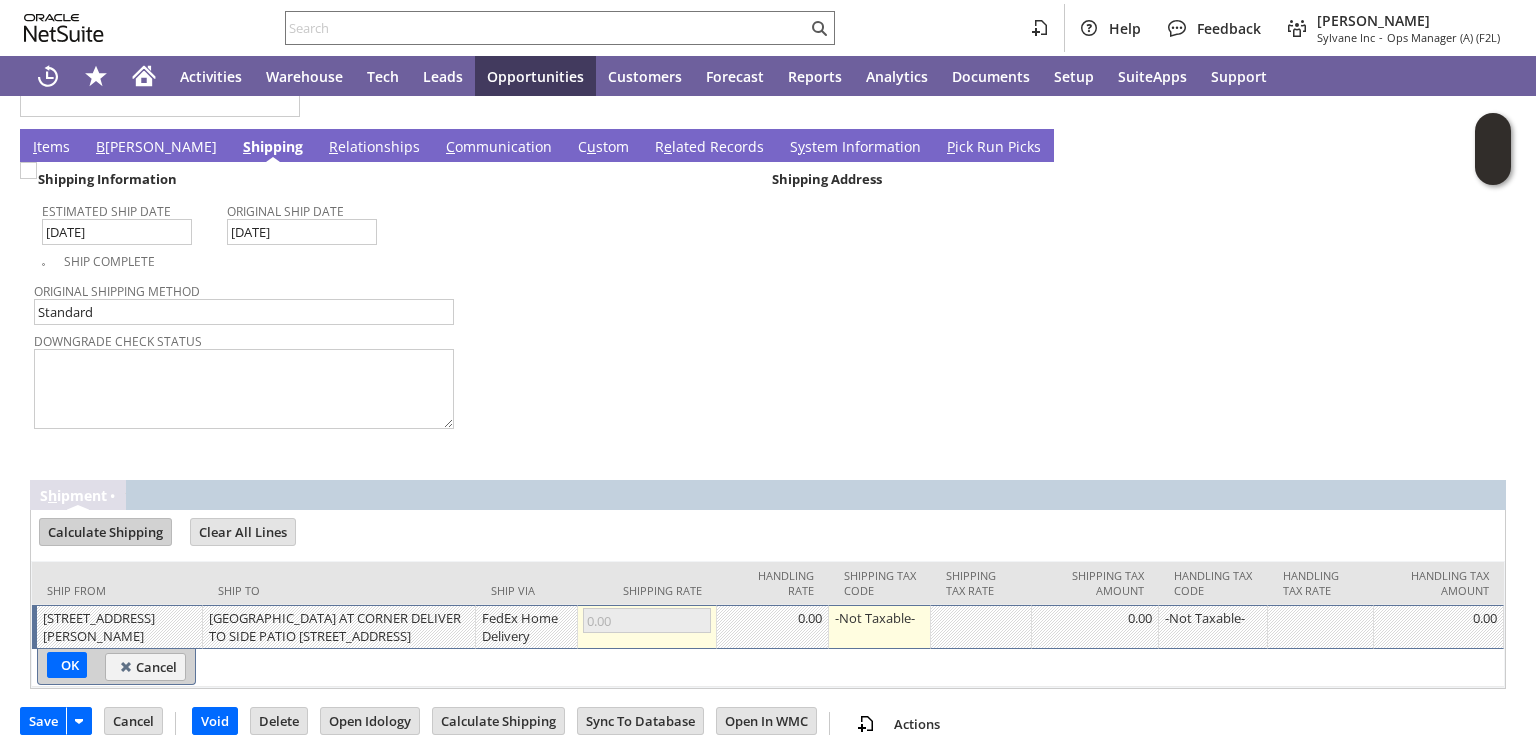 click on "Calculate Shipping" at bounding box center (105, 532) 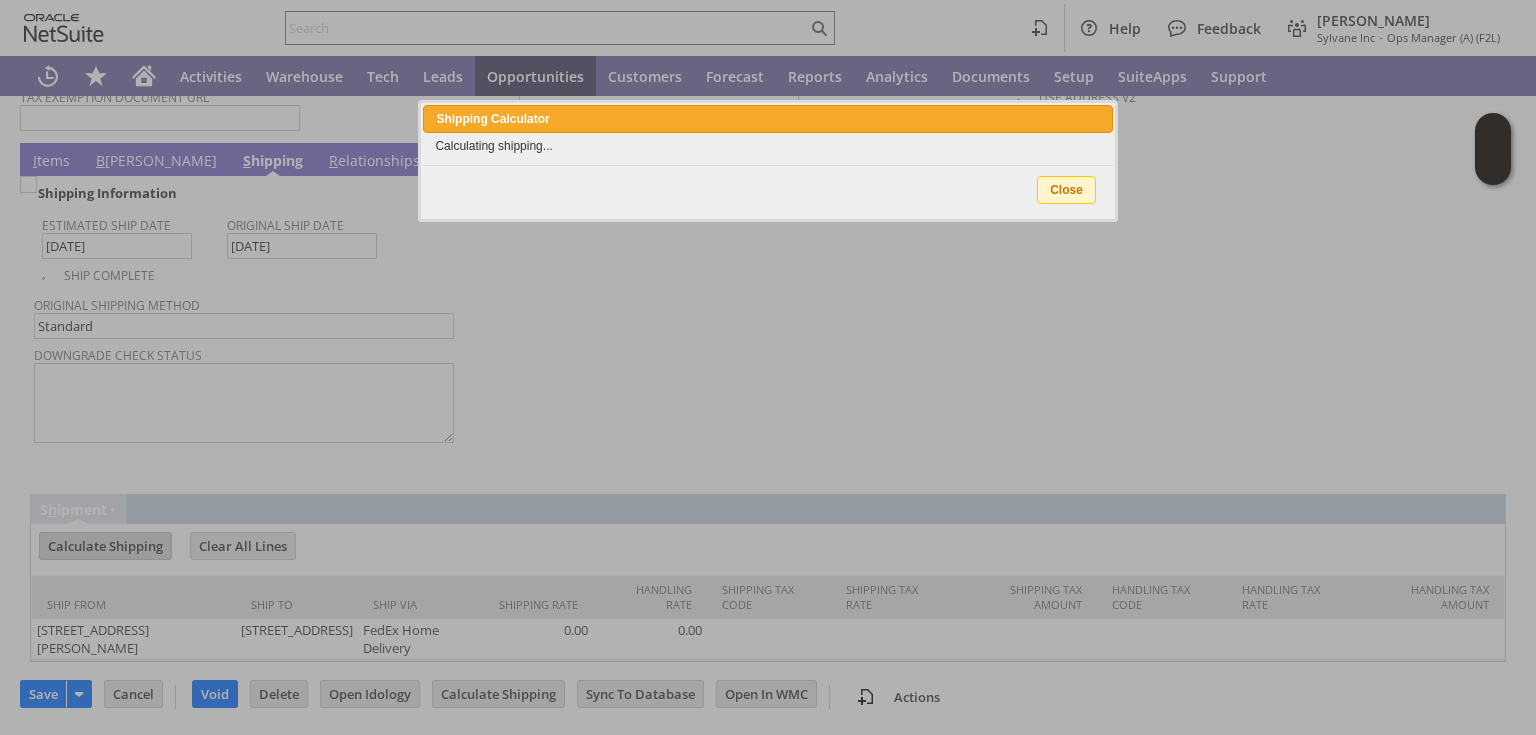 scroll, scrollTop: 1674, scrollLeft: 0, axis: vertical 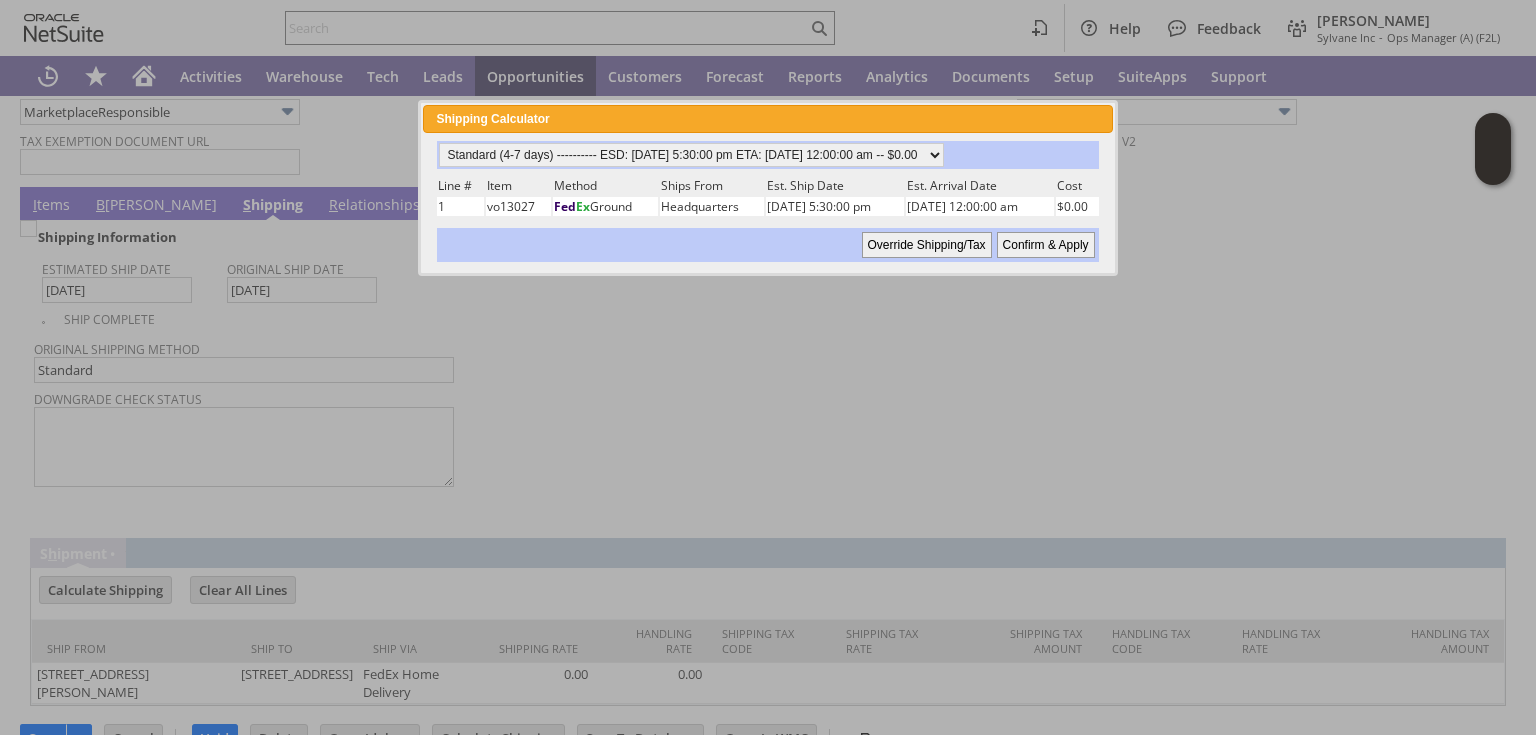 click on "Confirm & Apply" at bounding box center [1046, 245] 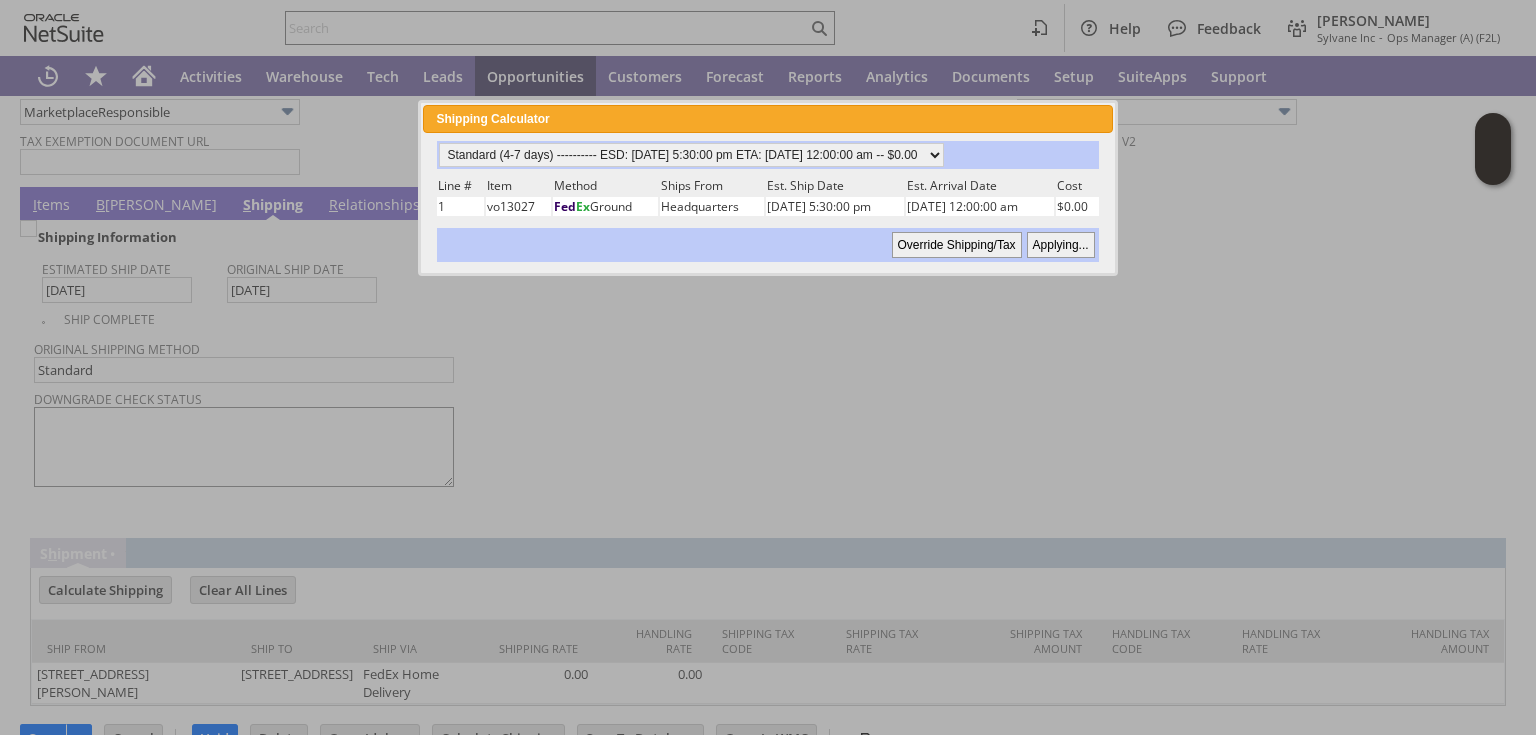 type on "NotExempt" 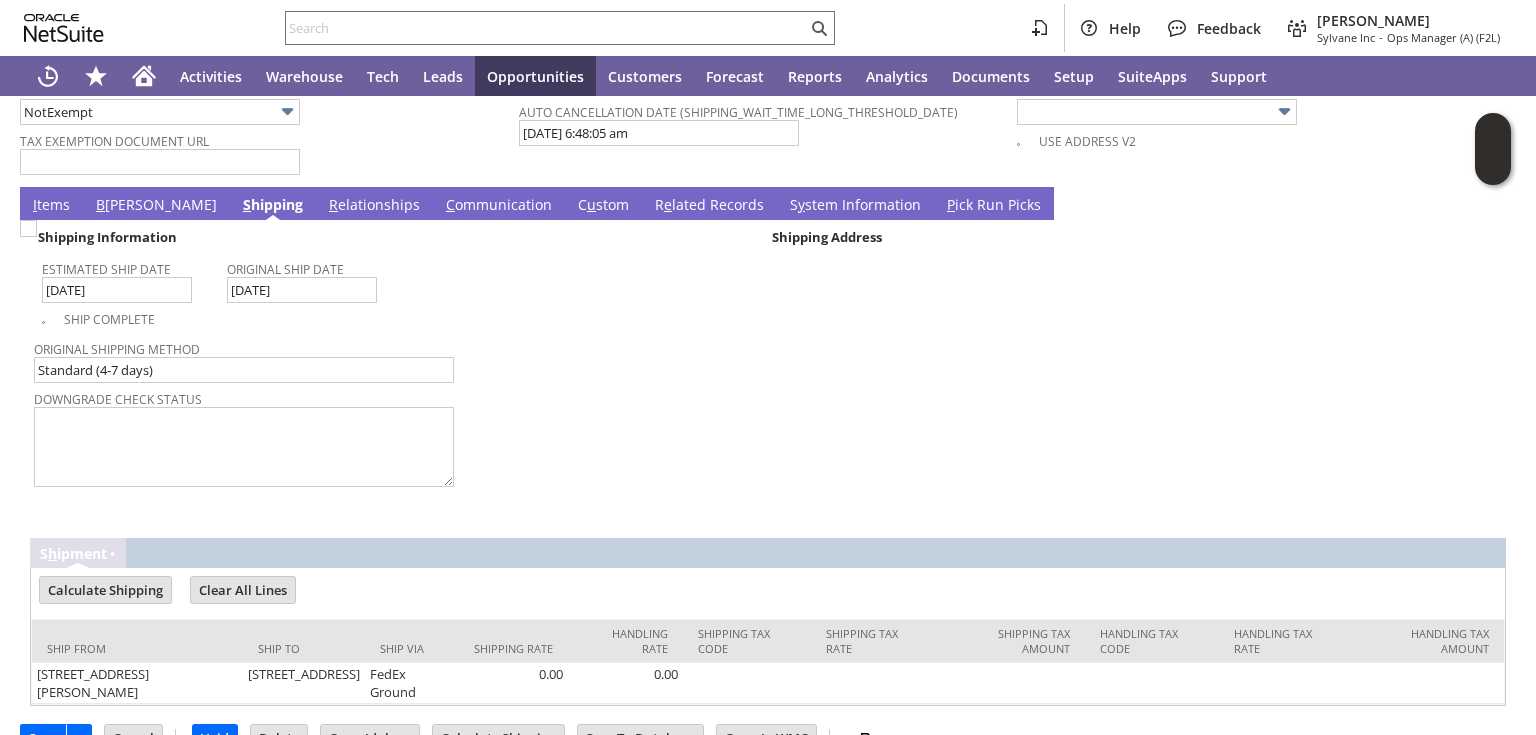 click on "I tems" at bounding box center [51, 206] 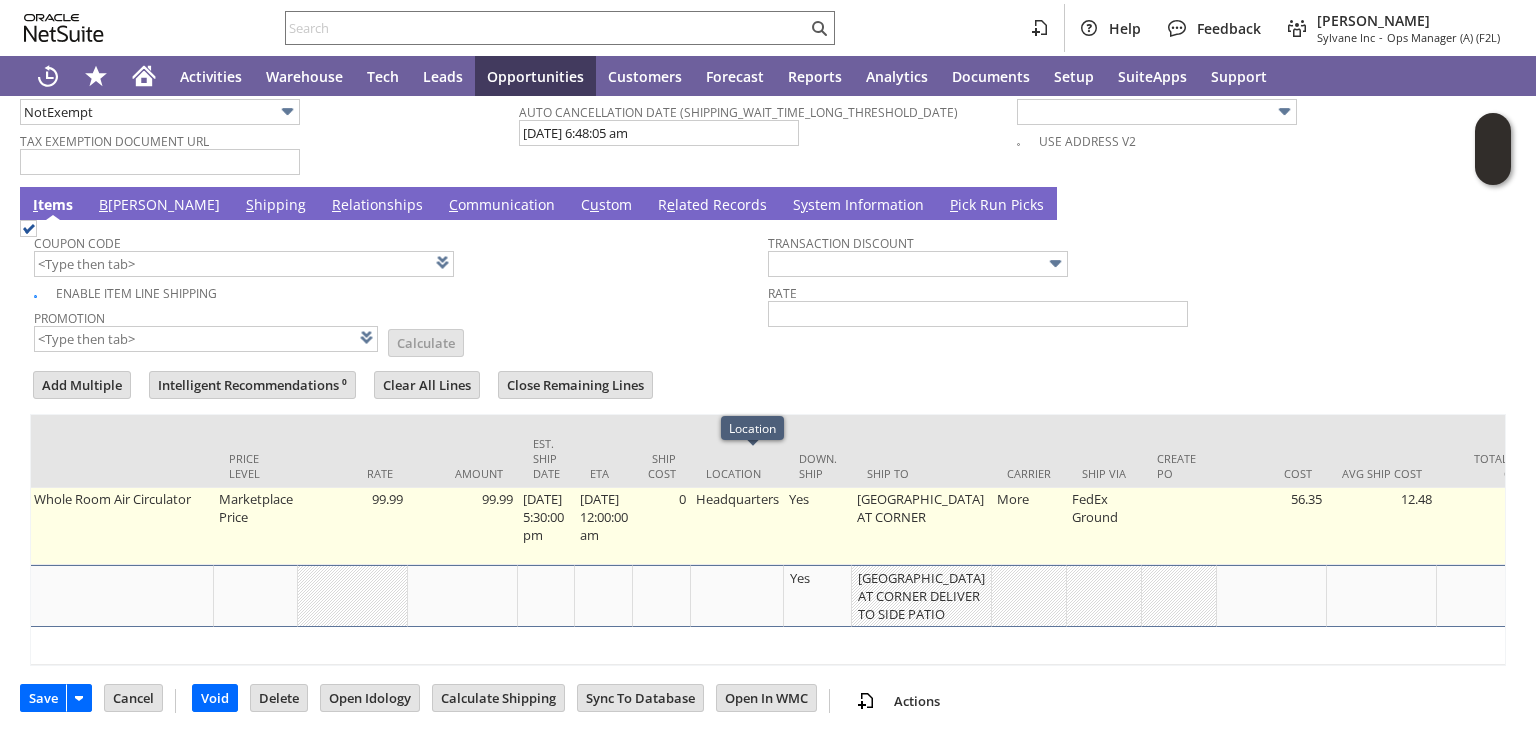 click on "FedEx Ground" at bounding box center (1104, 526) 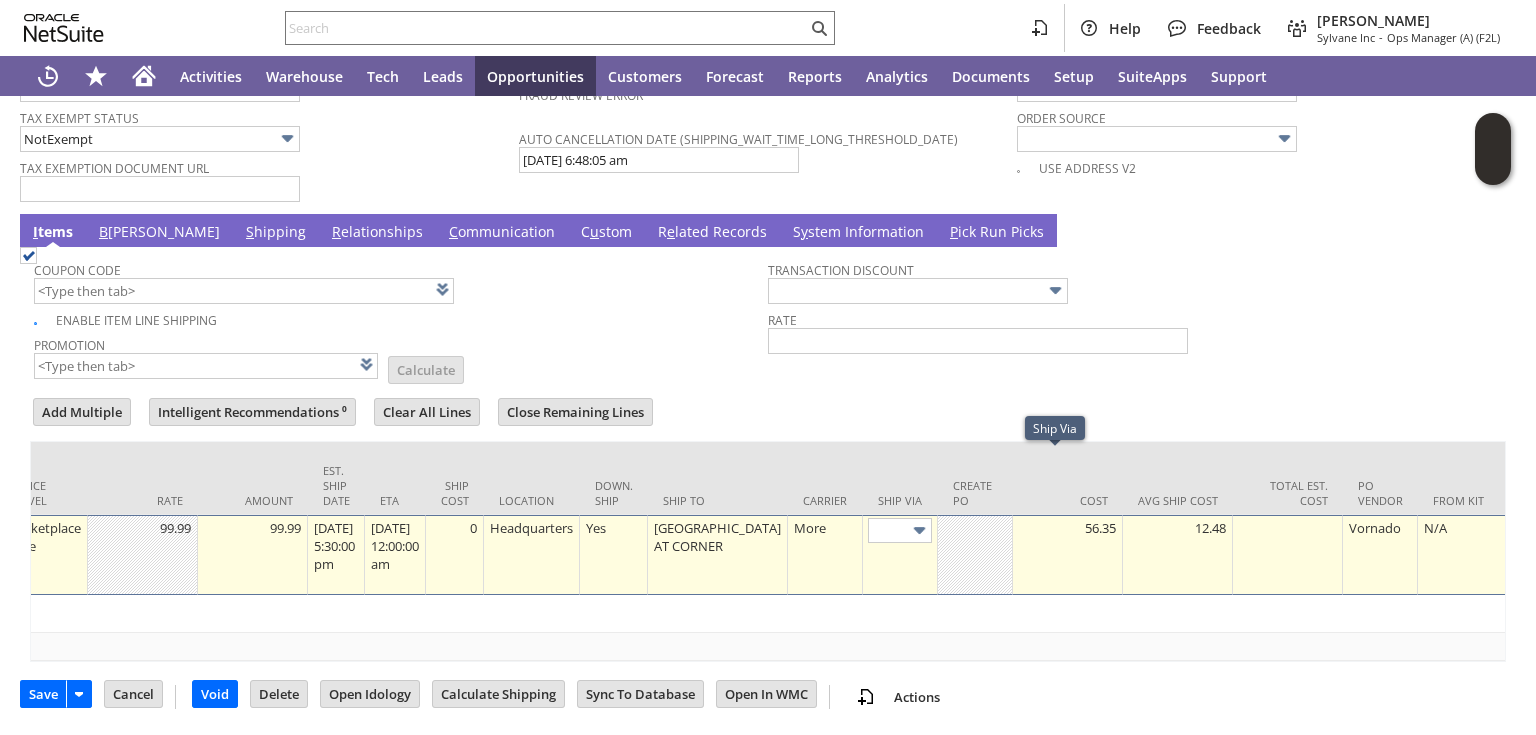 scroll, scrollTop: 1619, scrollLeft: 0, axis: vertical 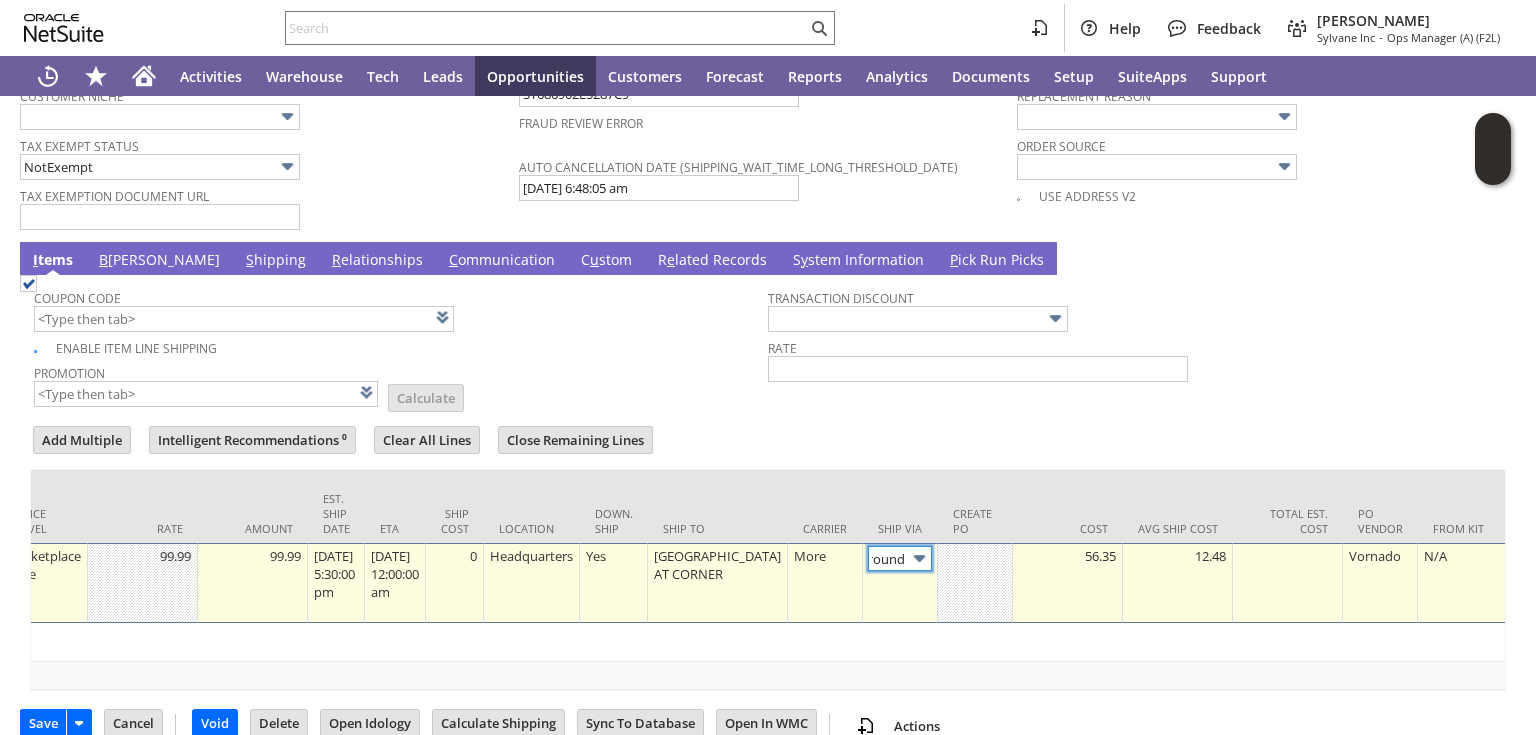 click at bounding box center [919, 558] 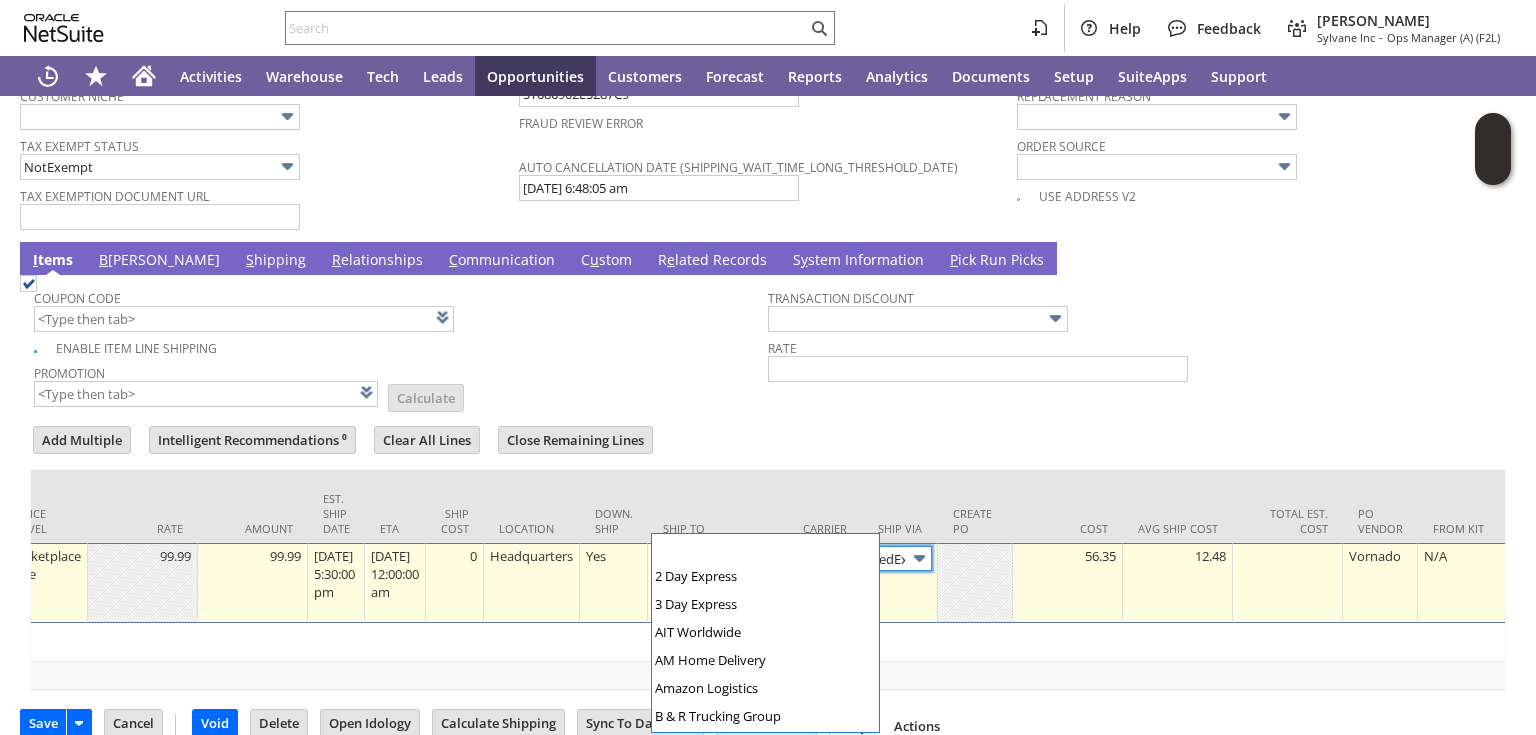 scroll, scrollTop: 469, scrollLeft: 0, axis: vertical 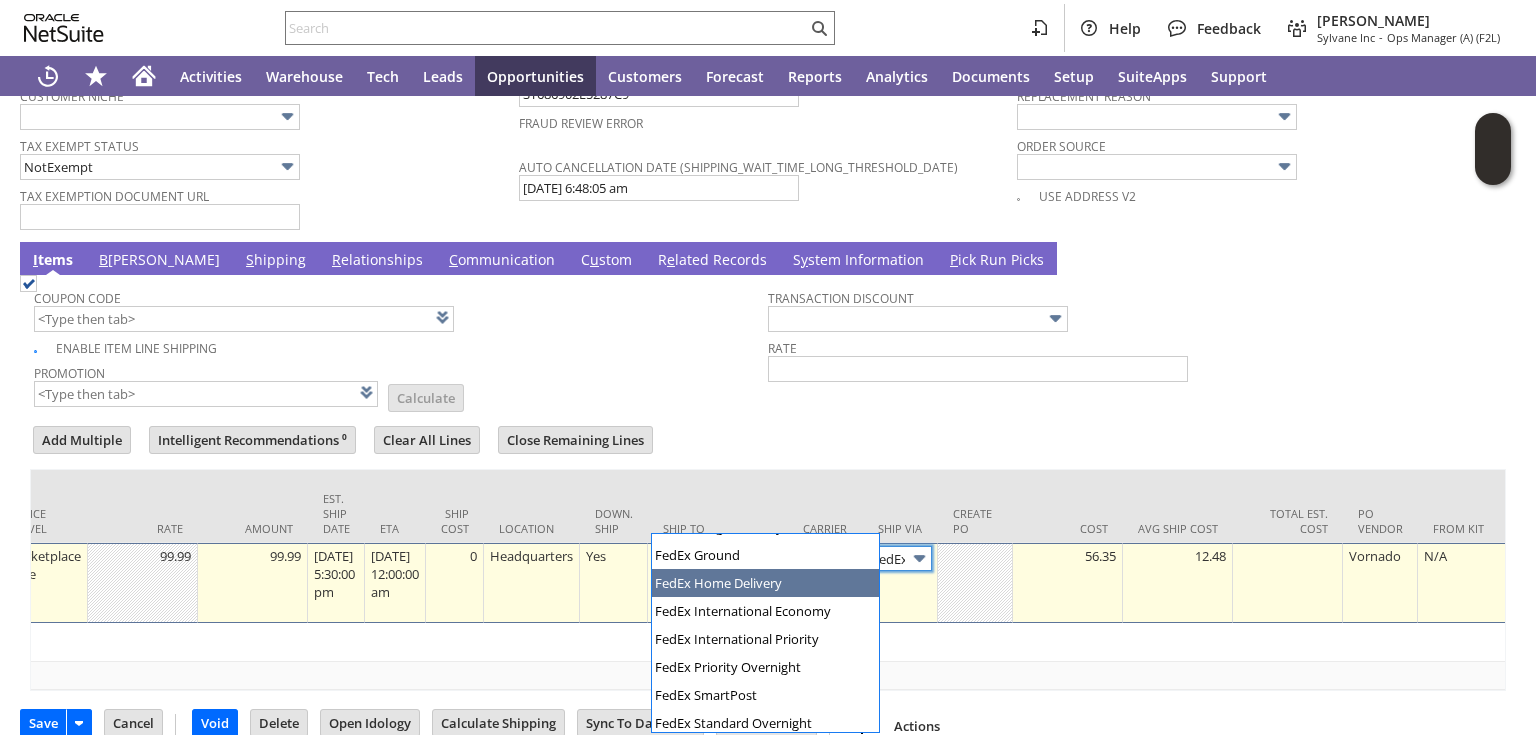 type on "FedEx Home Delivery" 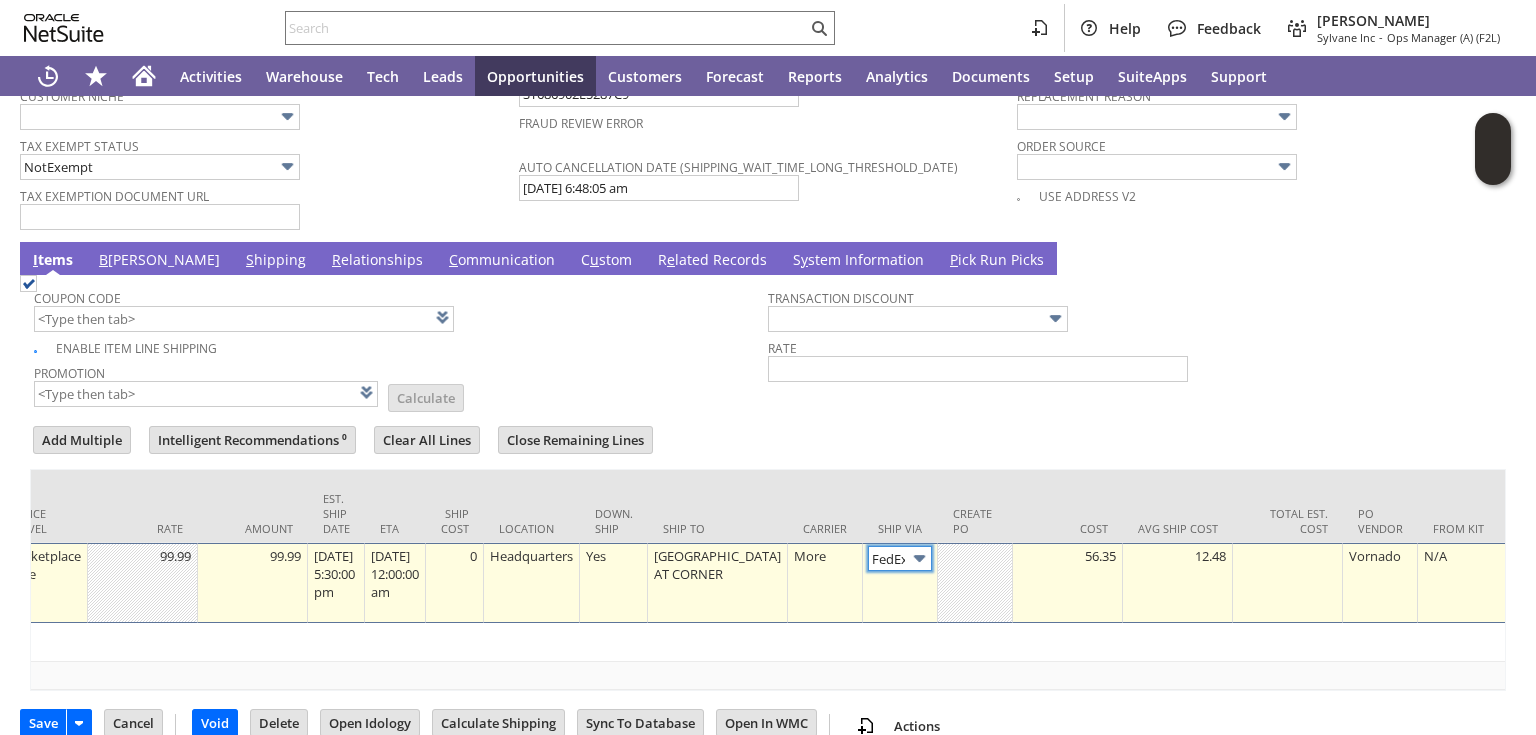 scroll, scrollTop: 0, scrollLeft: 0, axis: both 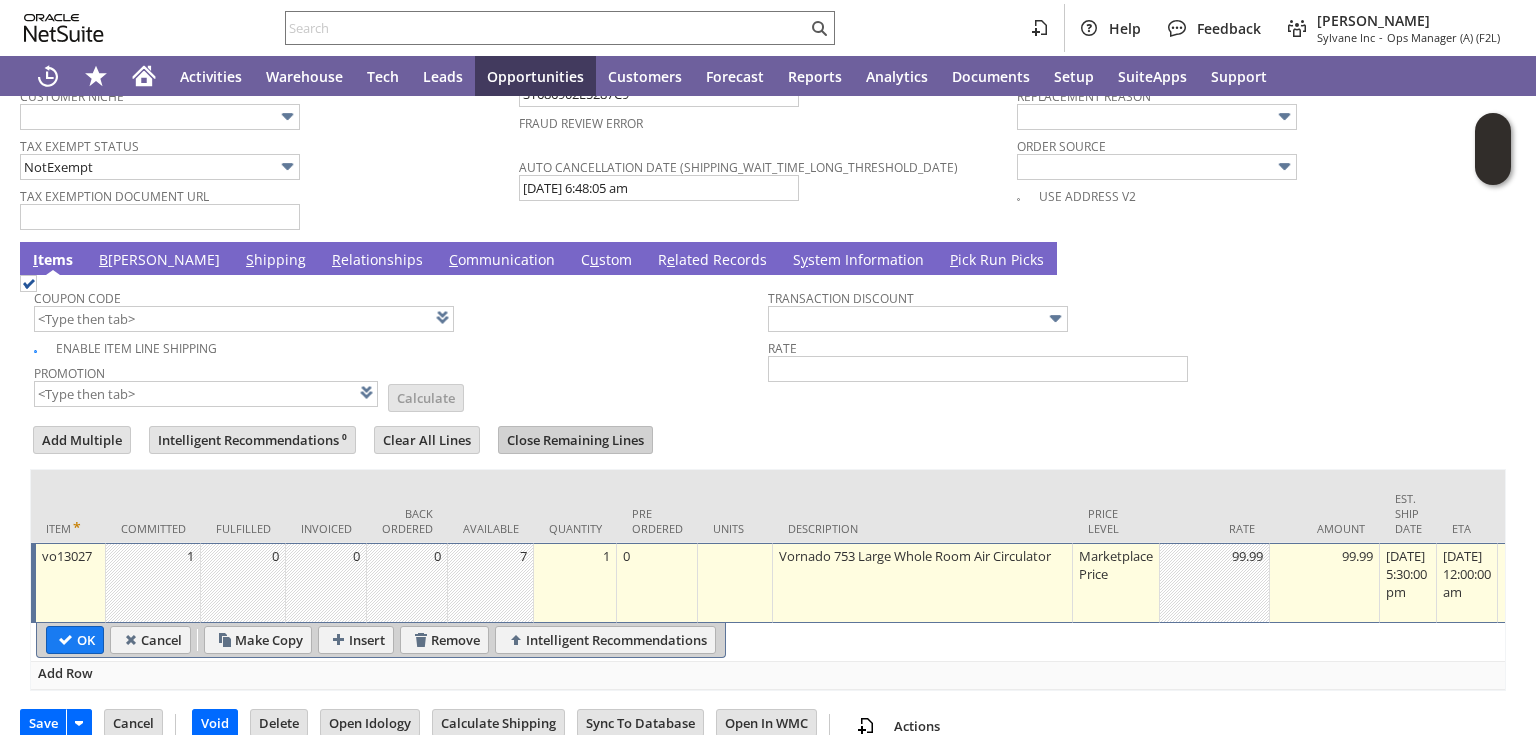 drag, startPoint x: 64, startPoint y: 598, endPoint x: 603, endPoint y: 396, distance: 575.6084 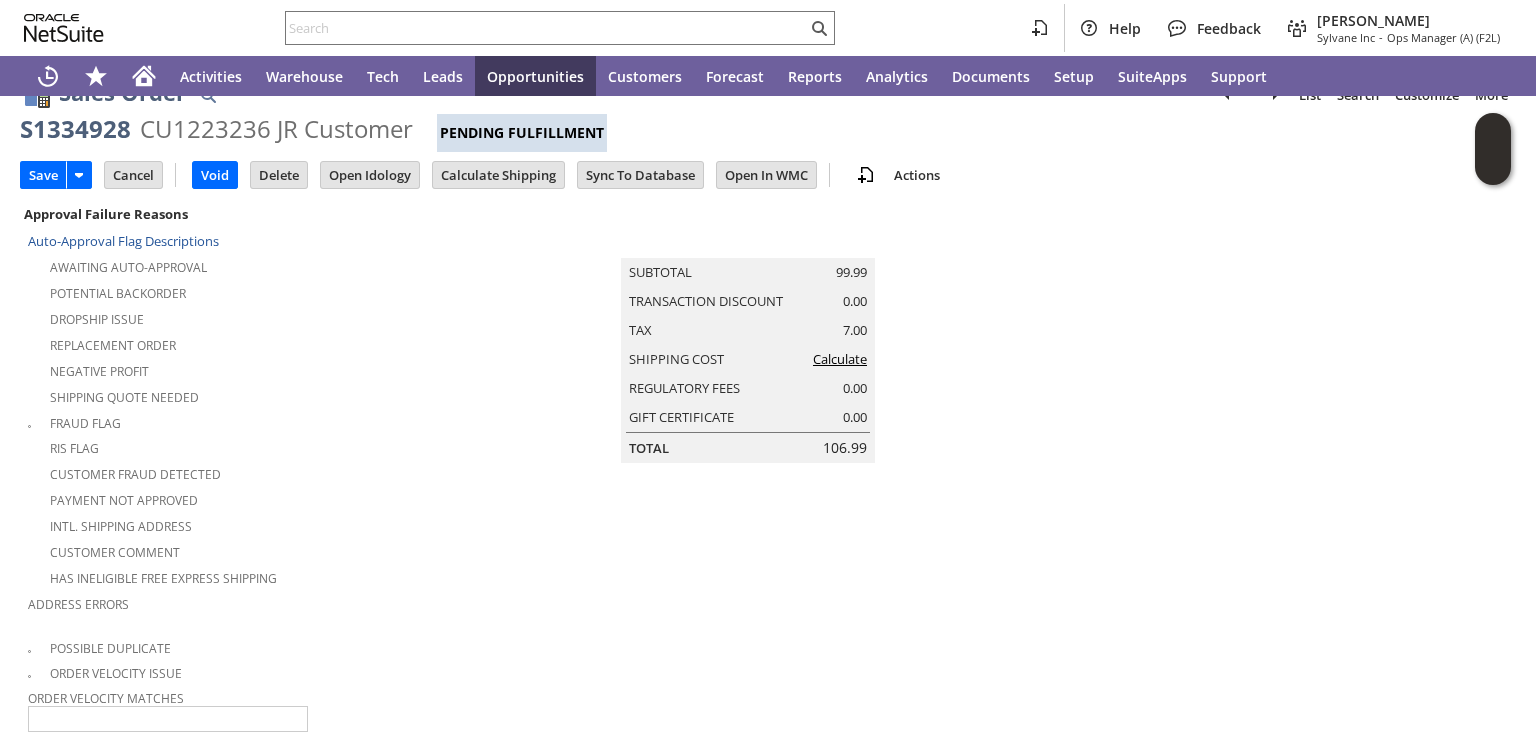 scroll, scrollTop: 19, scrollLeft: 0, axis: vertical 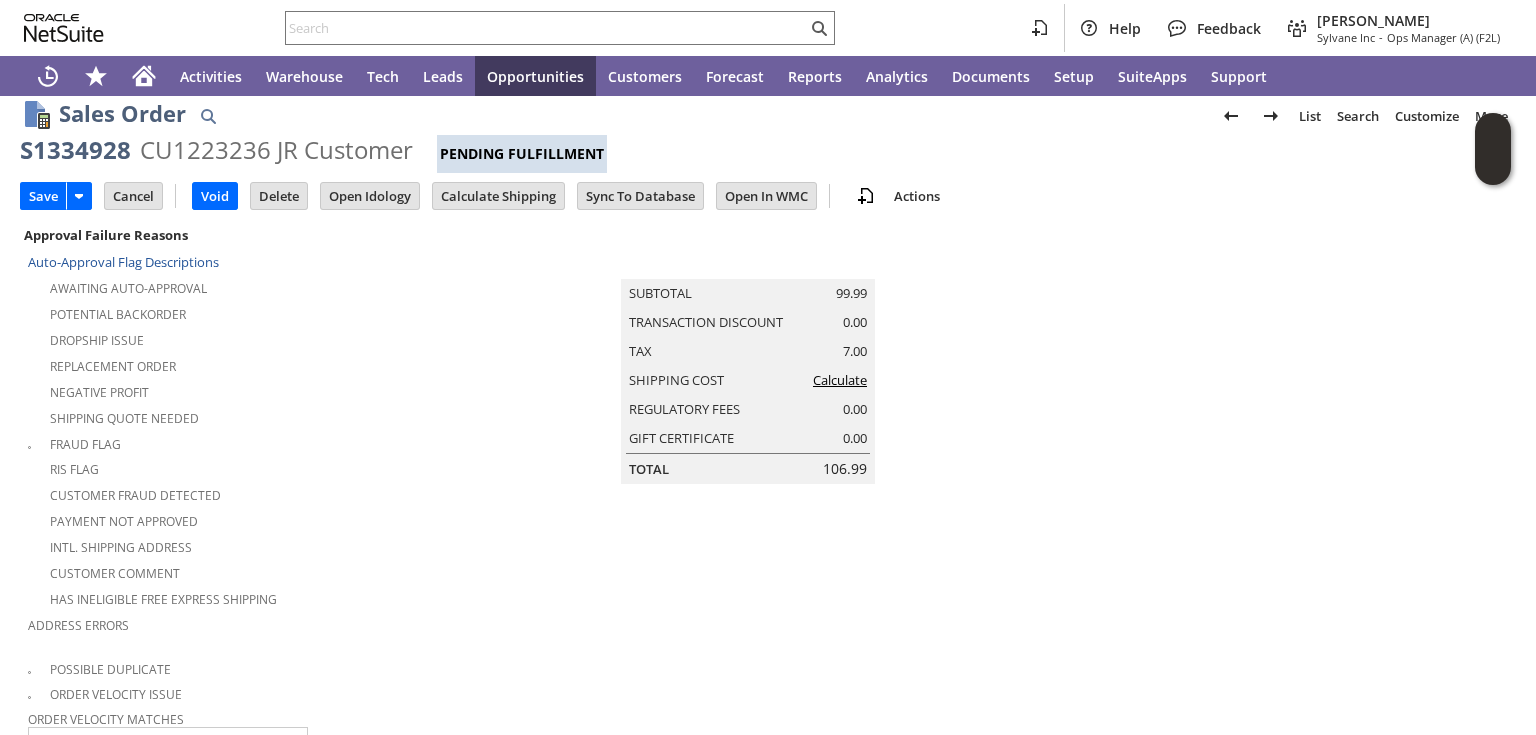 click on "Calculate" at bounding box center [840, 380] 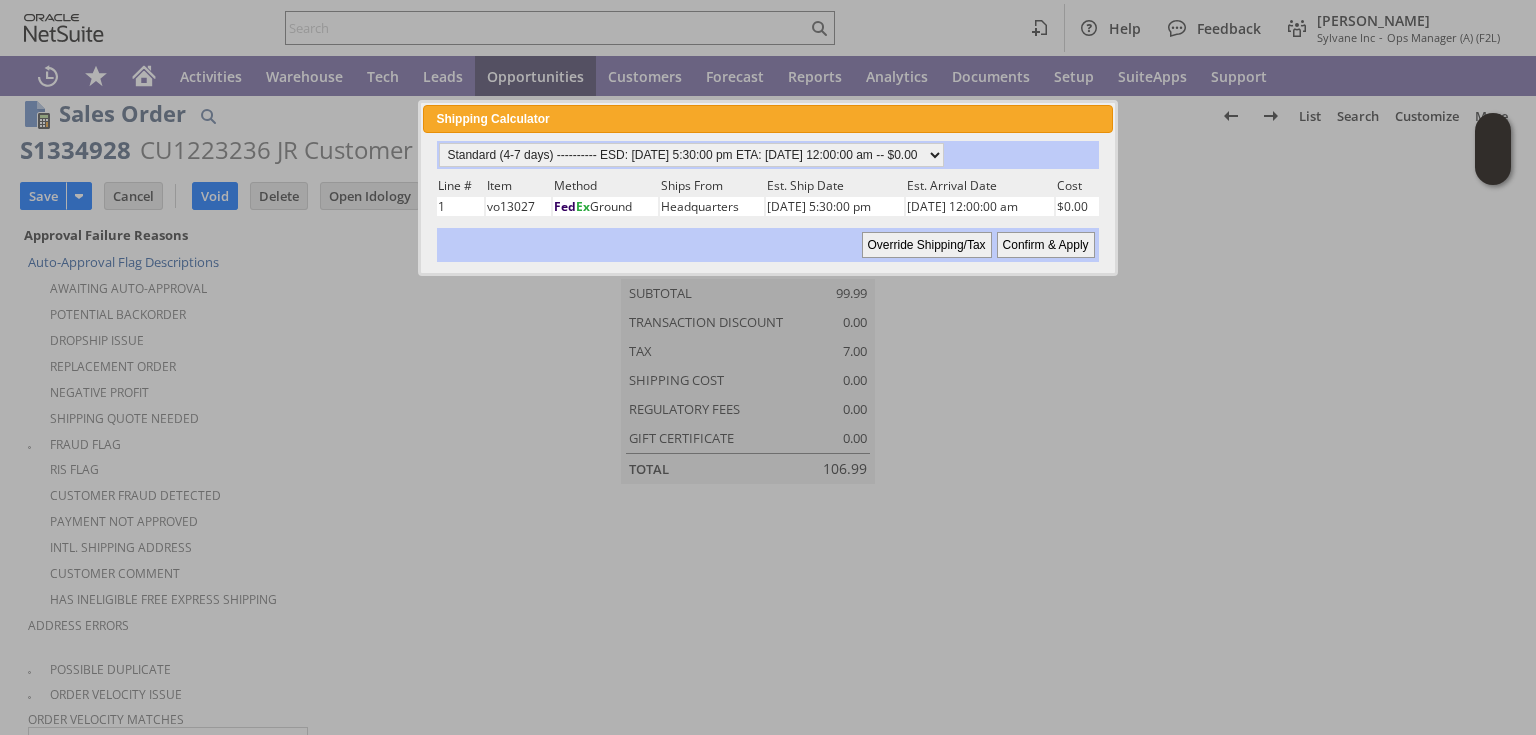 click on "Override Shipping/Tax" at bounding box center (927, 245) 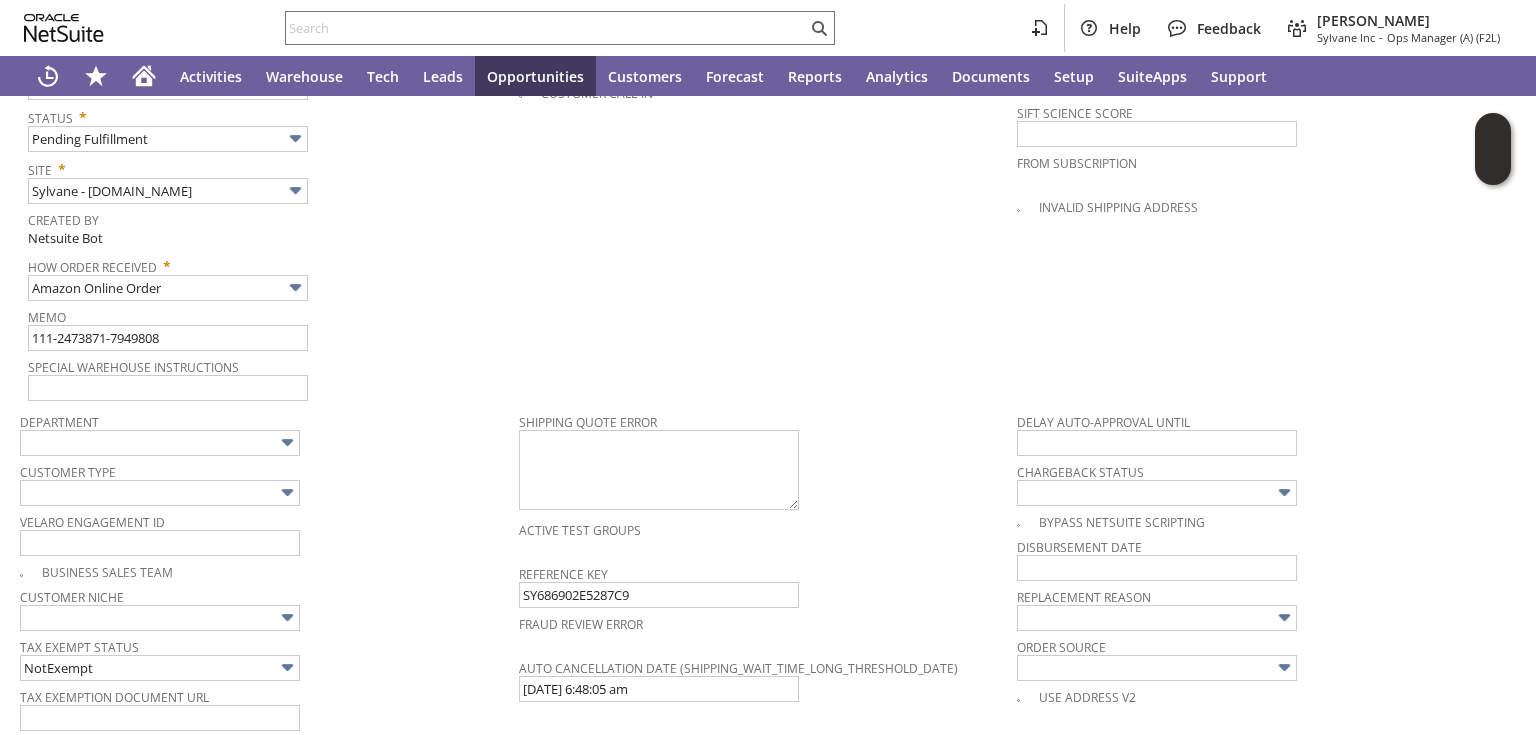 scroll, scrollTop: 1299, scrollLeft: 0, axis: vertical 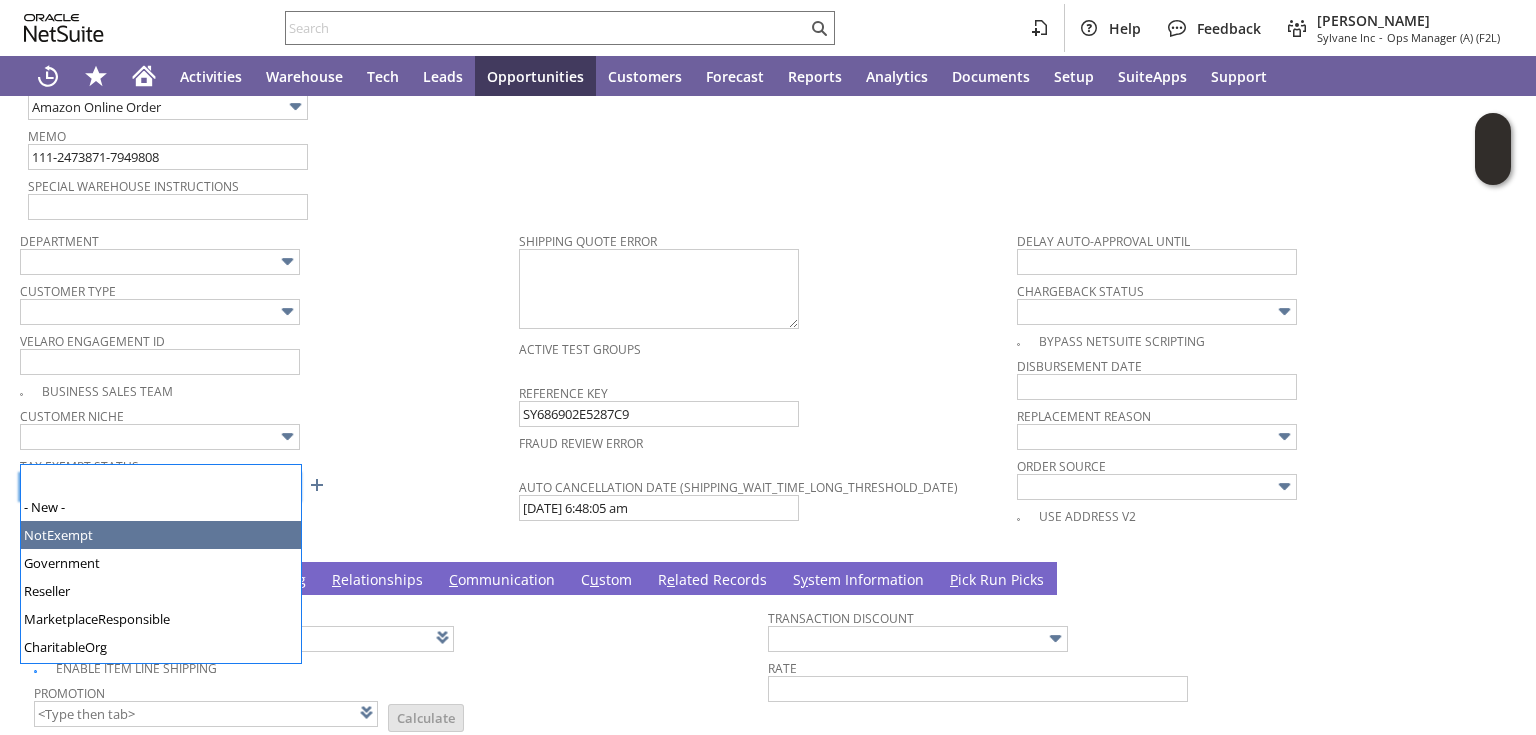 click on "NotExempt" at bounding box center (160, 487) 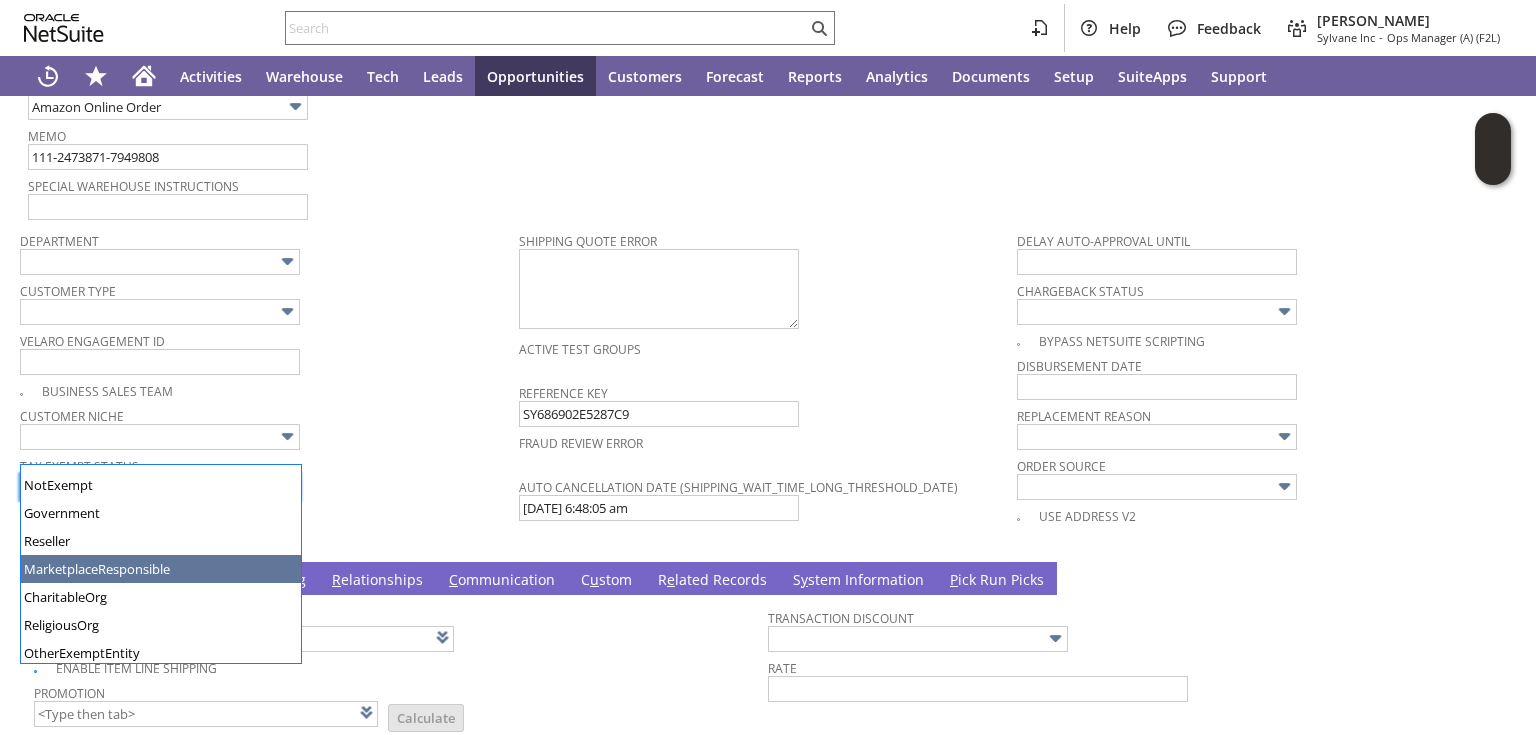 type on "MarketplaceResponsible" 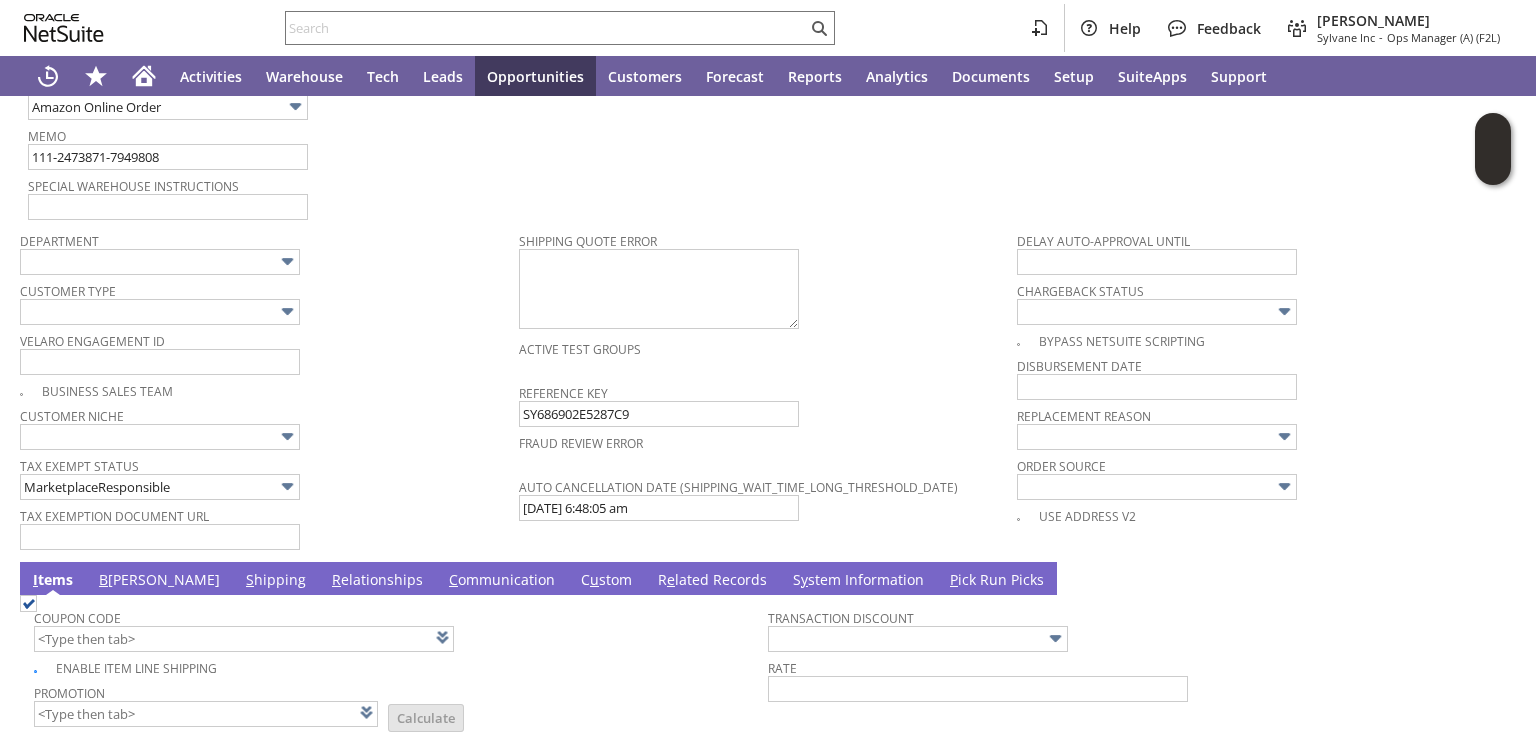 click on "I tems" at bounding box center (53, 578) 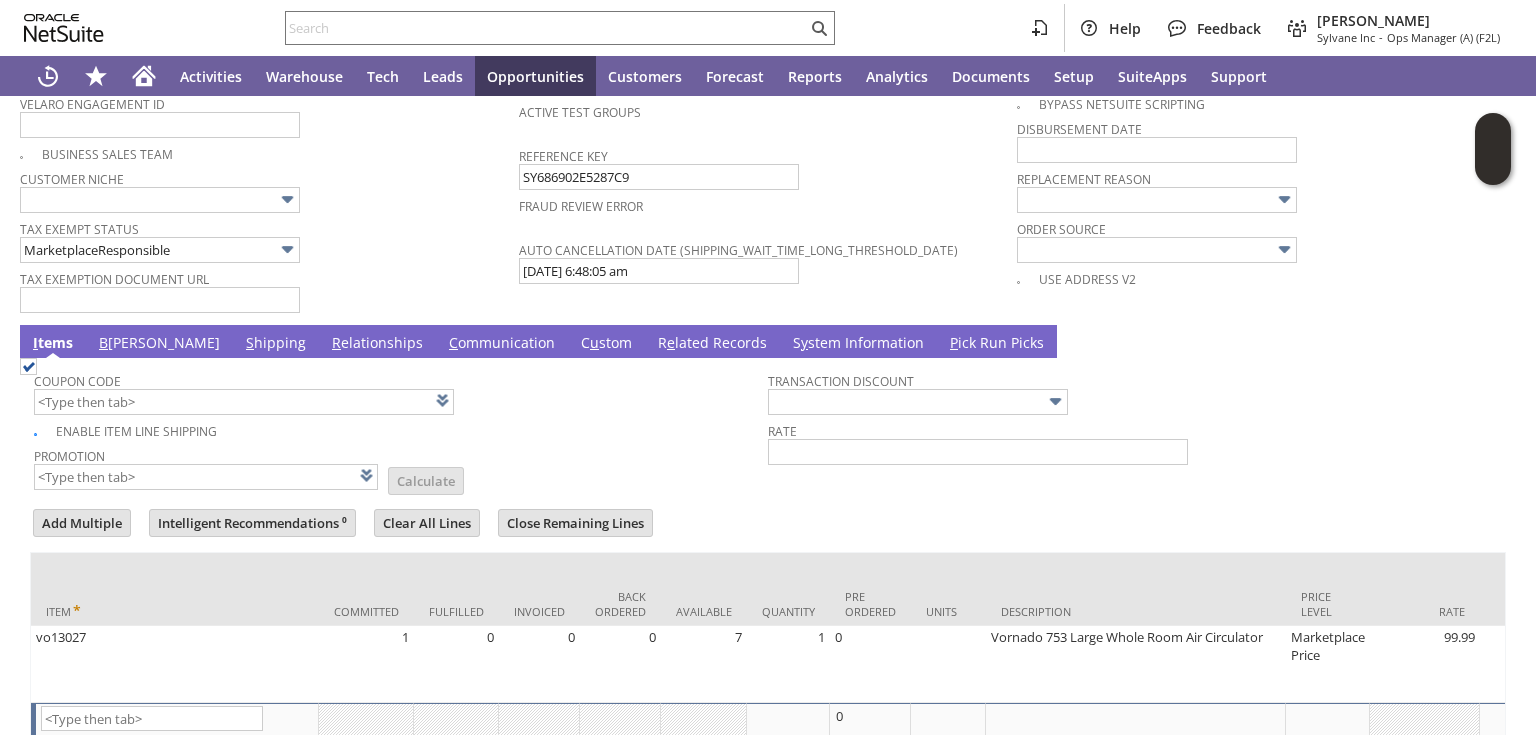 scroll, scrollTop: 1619, scrollLeft: 0, axis: vertical 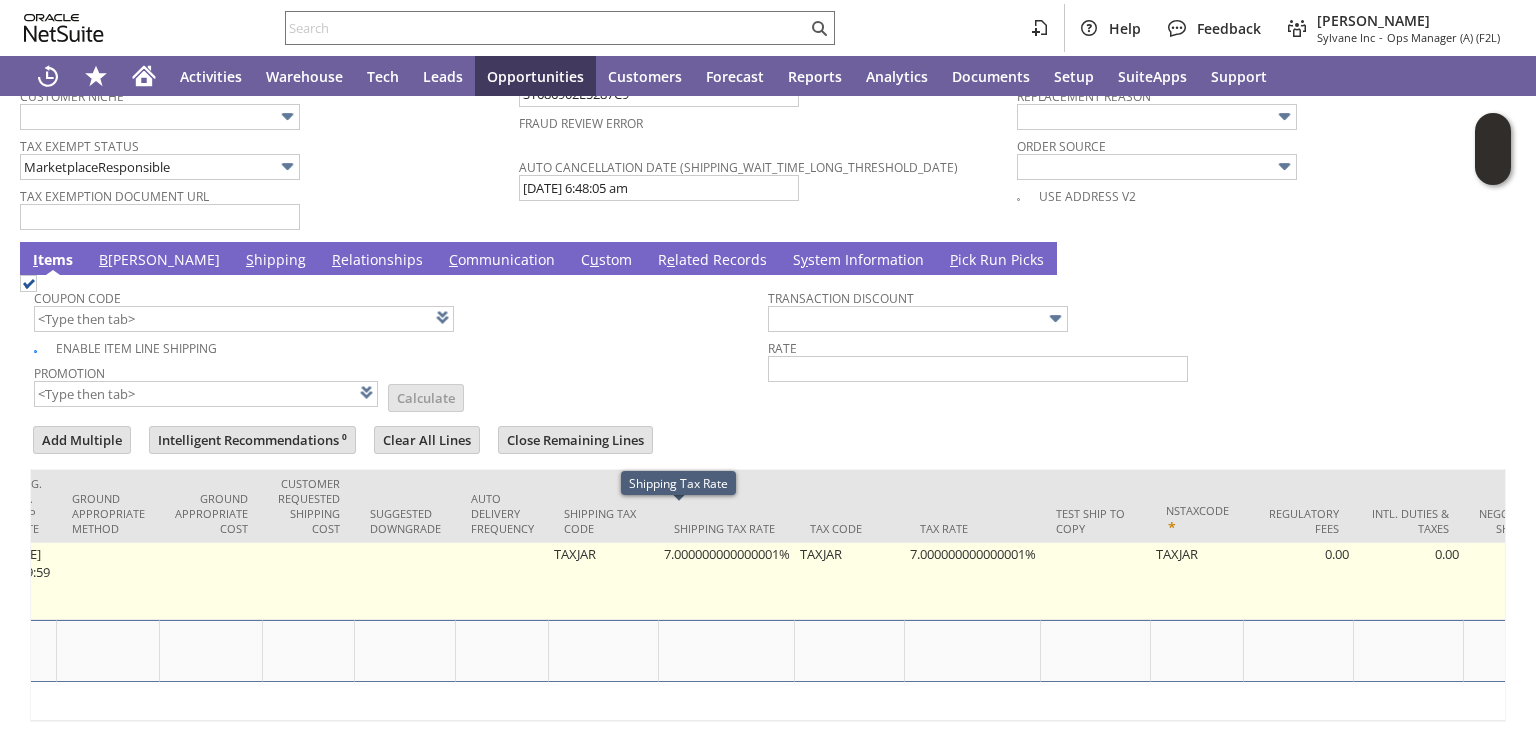 click on "7.000000000000001%" at bounding box center (727, 581) 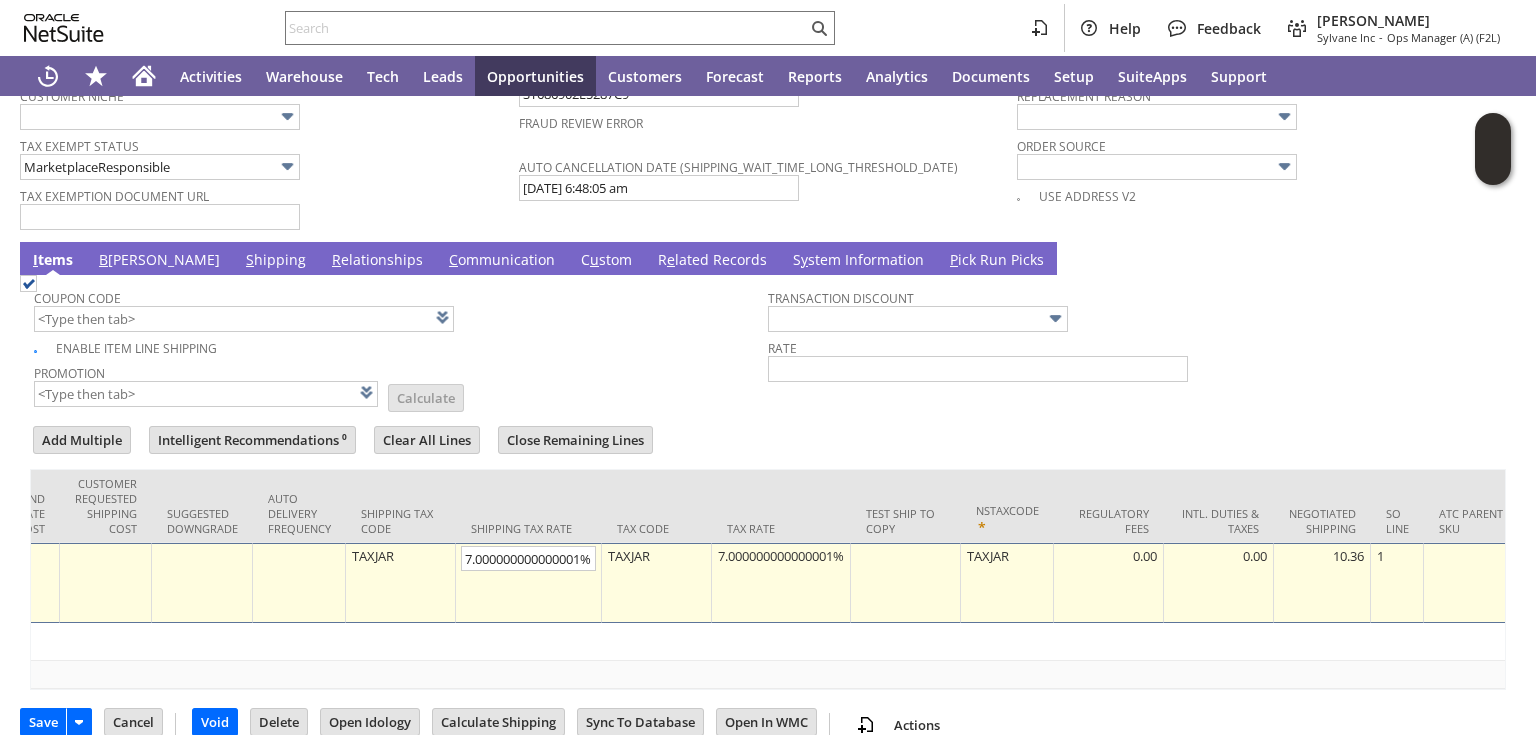 scroll, scrollTop: 0, scrollLeft: 9, axis: horizontal 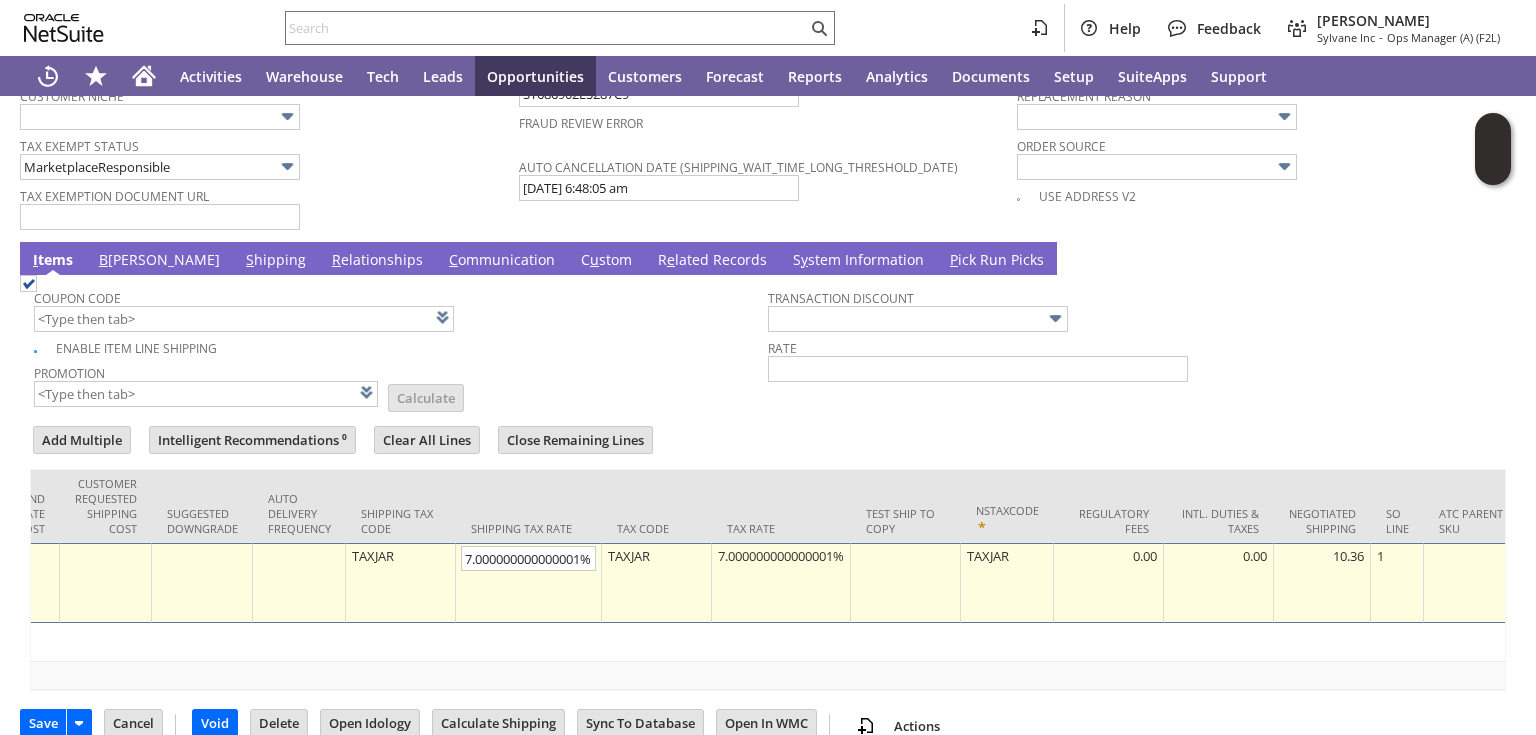 type on "0" 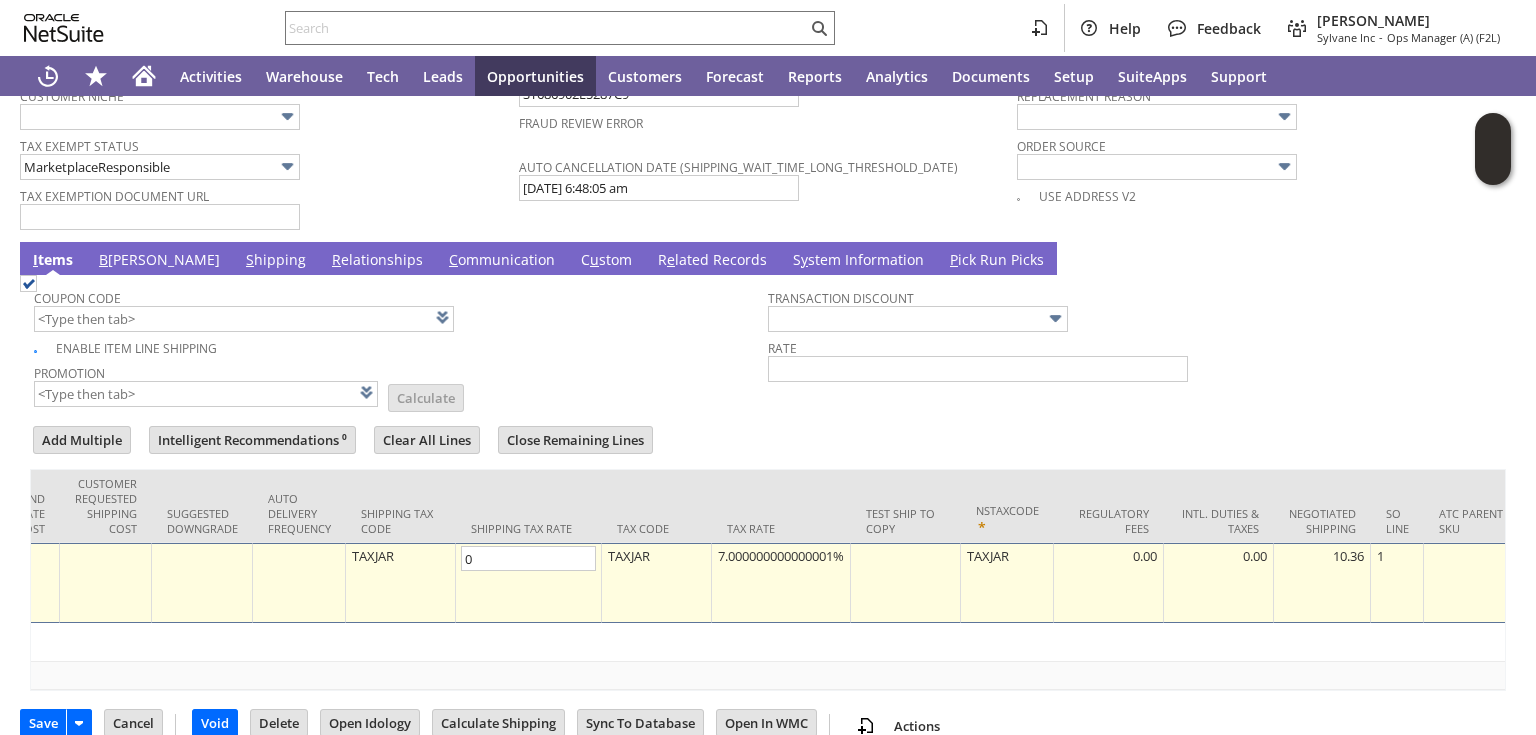 scroll, scrollTop: 0, scrollLeft: 0, axis: both 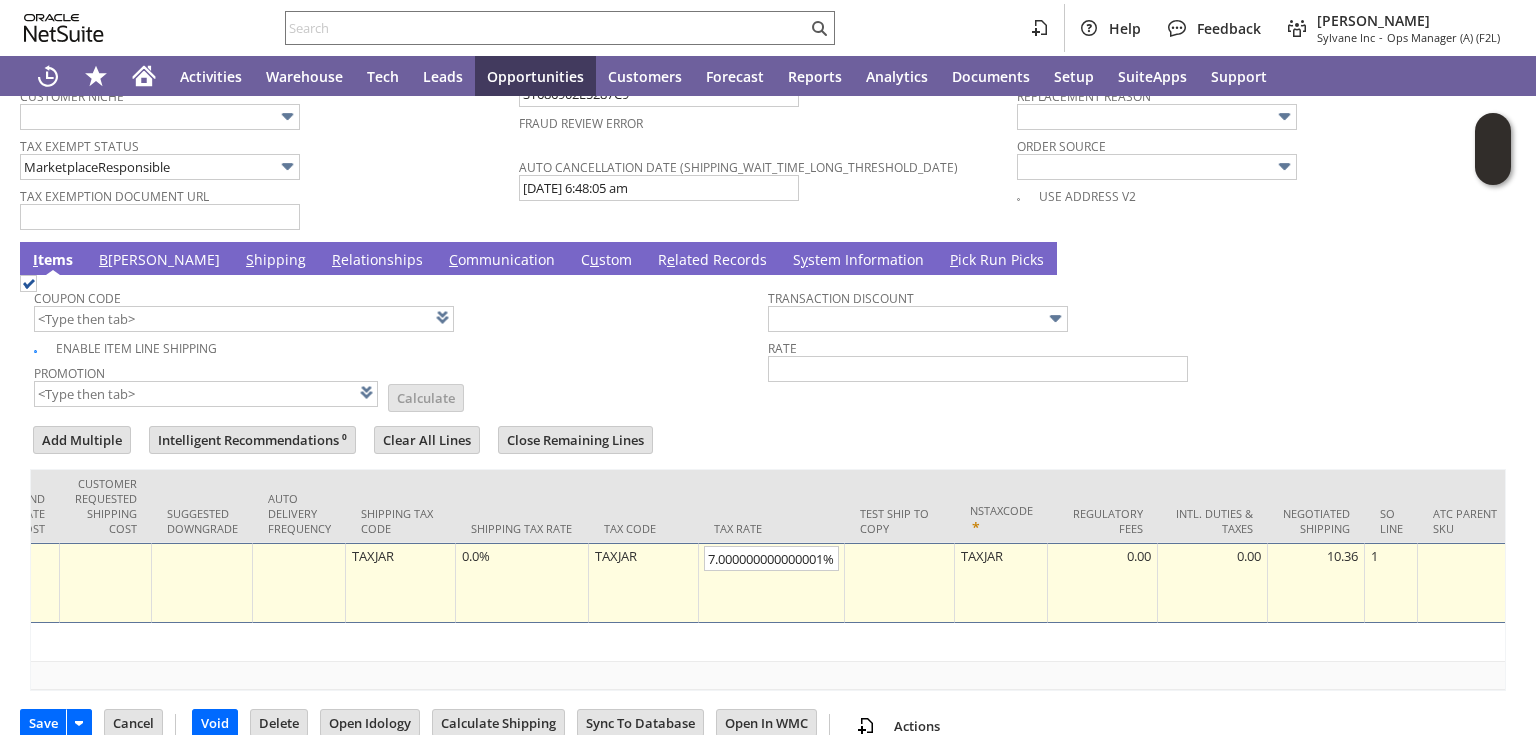 type on "0" 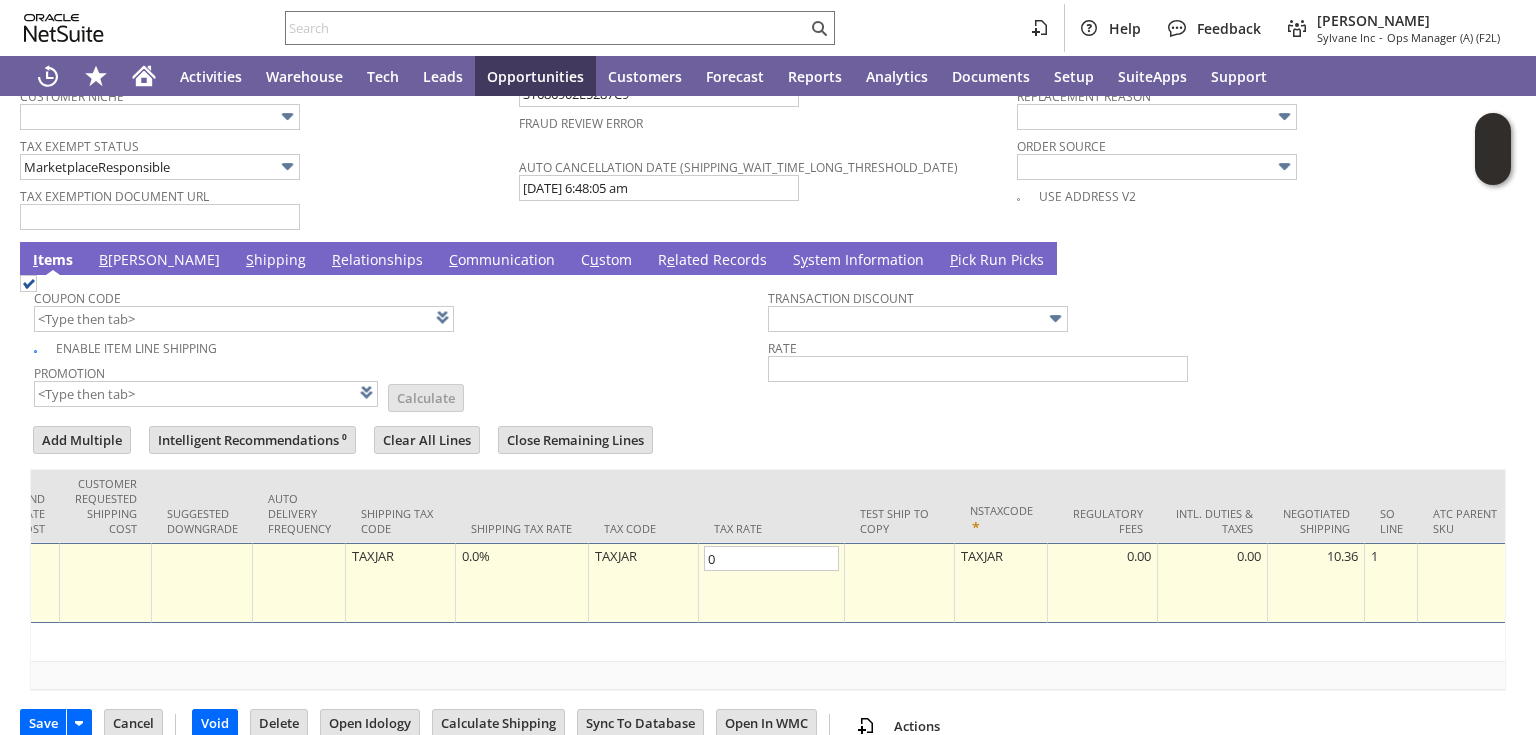 scroll, scrollTop: 0, scrollLeft: 0, axis: both 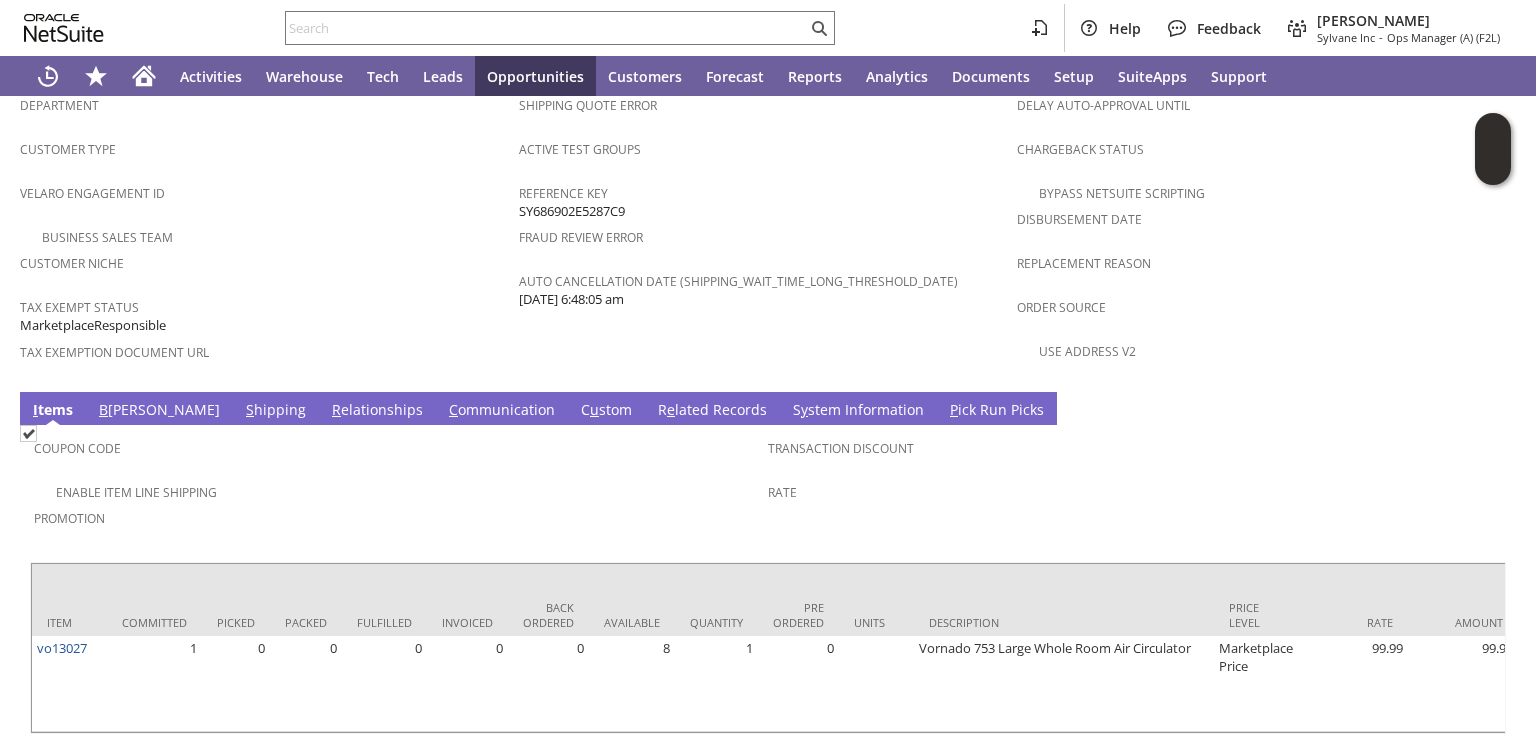 click on "S hipping" at bounding box center [276, 411] 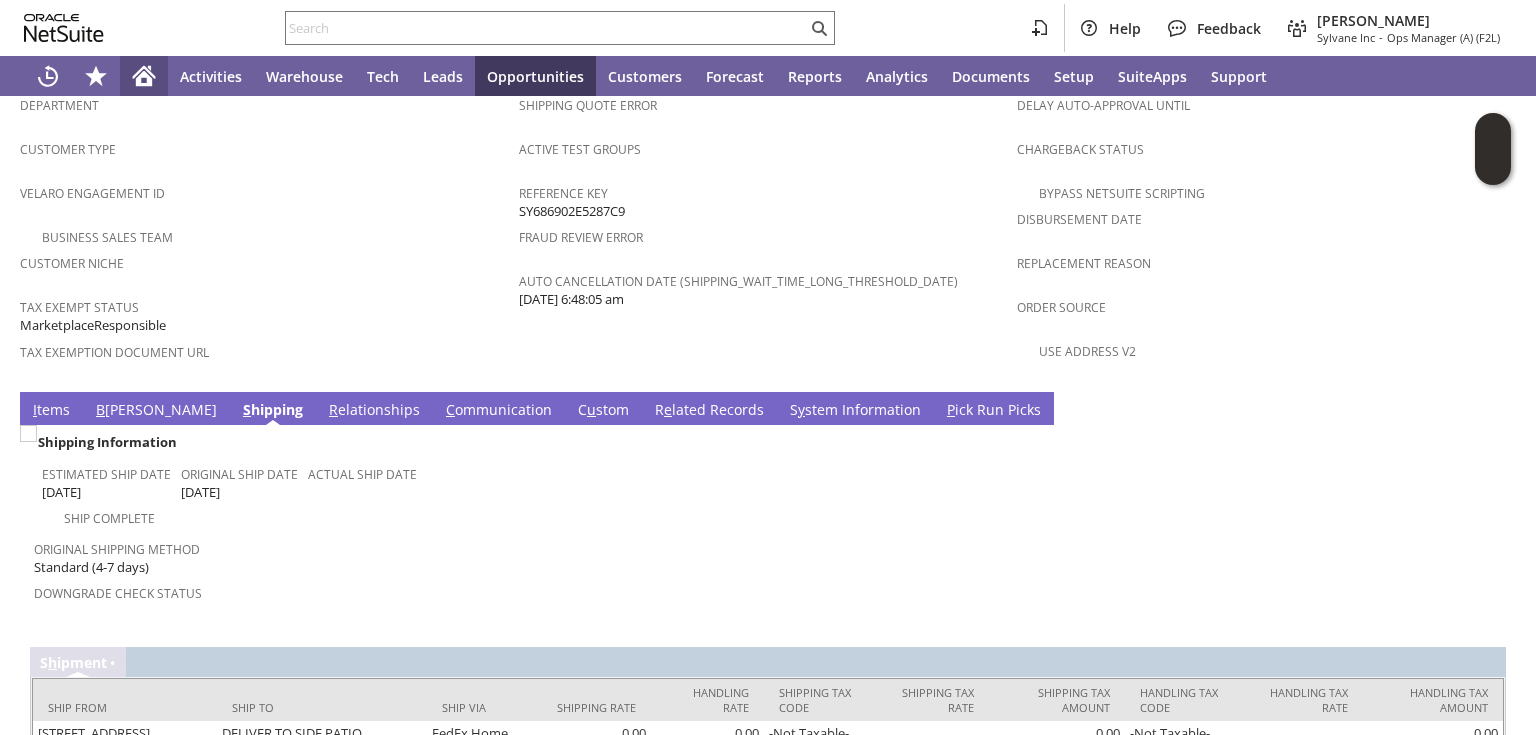 click 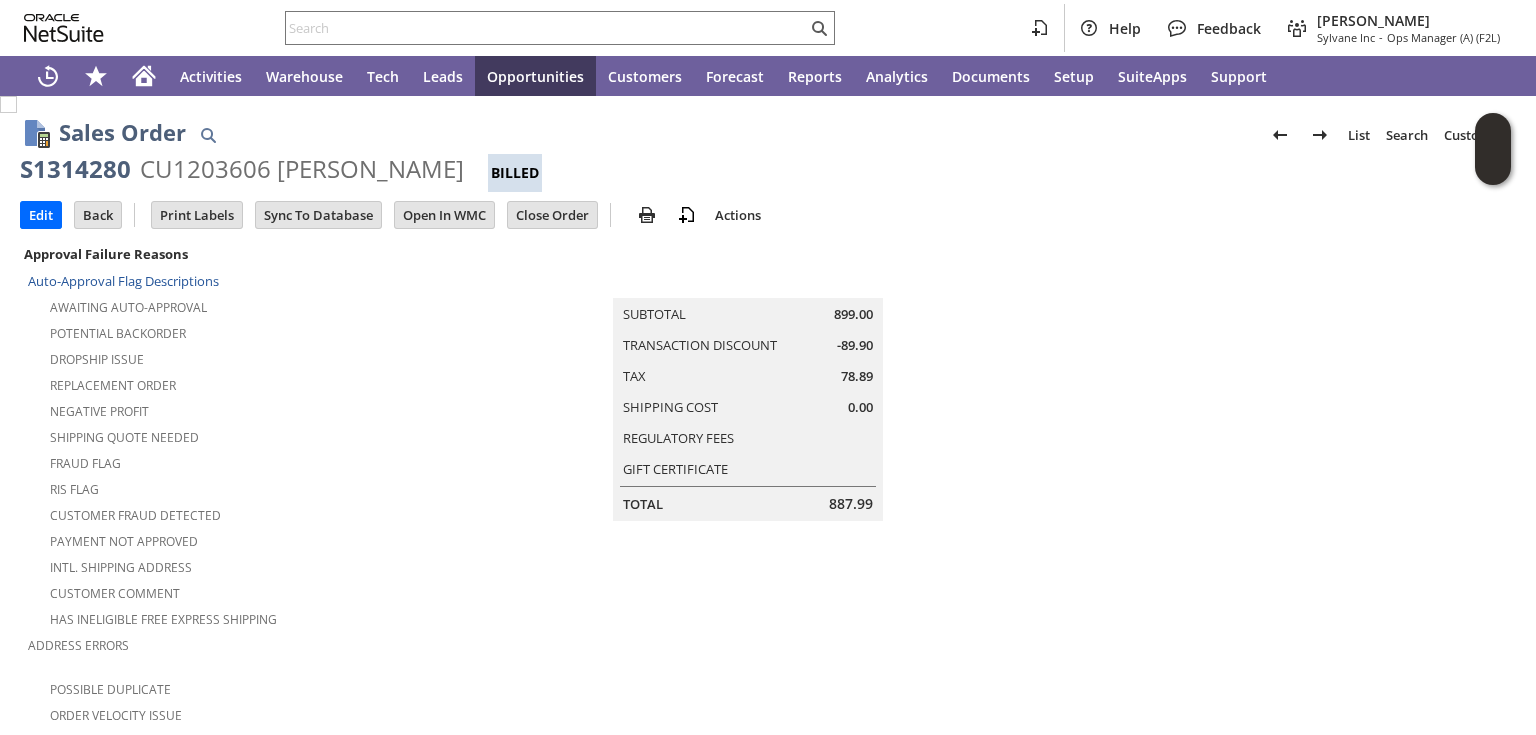 scroll, scrollTop: 0, scrollLeft: 0, axis: both 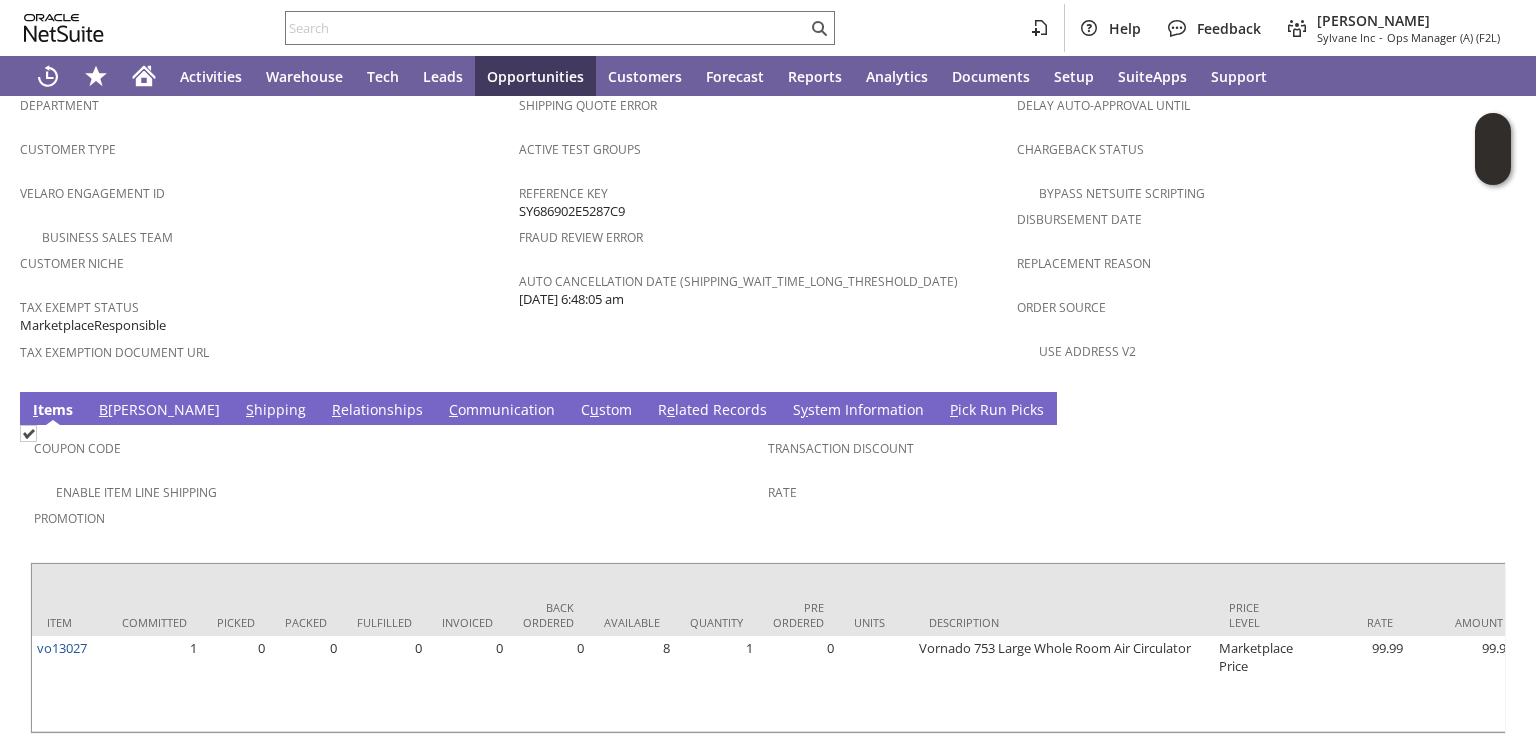 click on "S hipping" at bounding box center [276, 411] 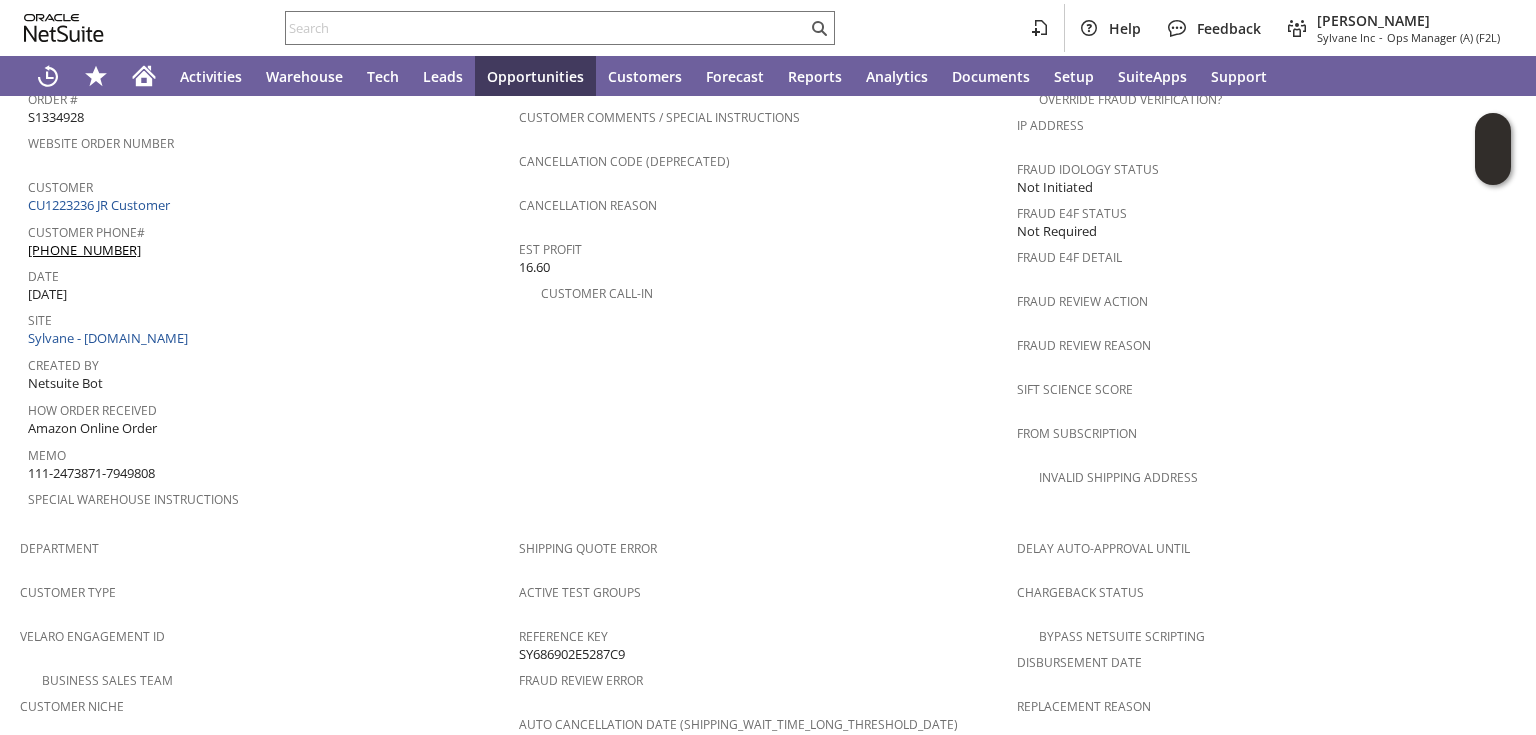 scroll, scrollTop: 799, scrollLeft: 0, axis: vertical 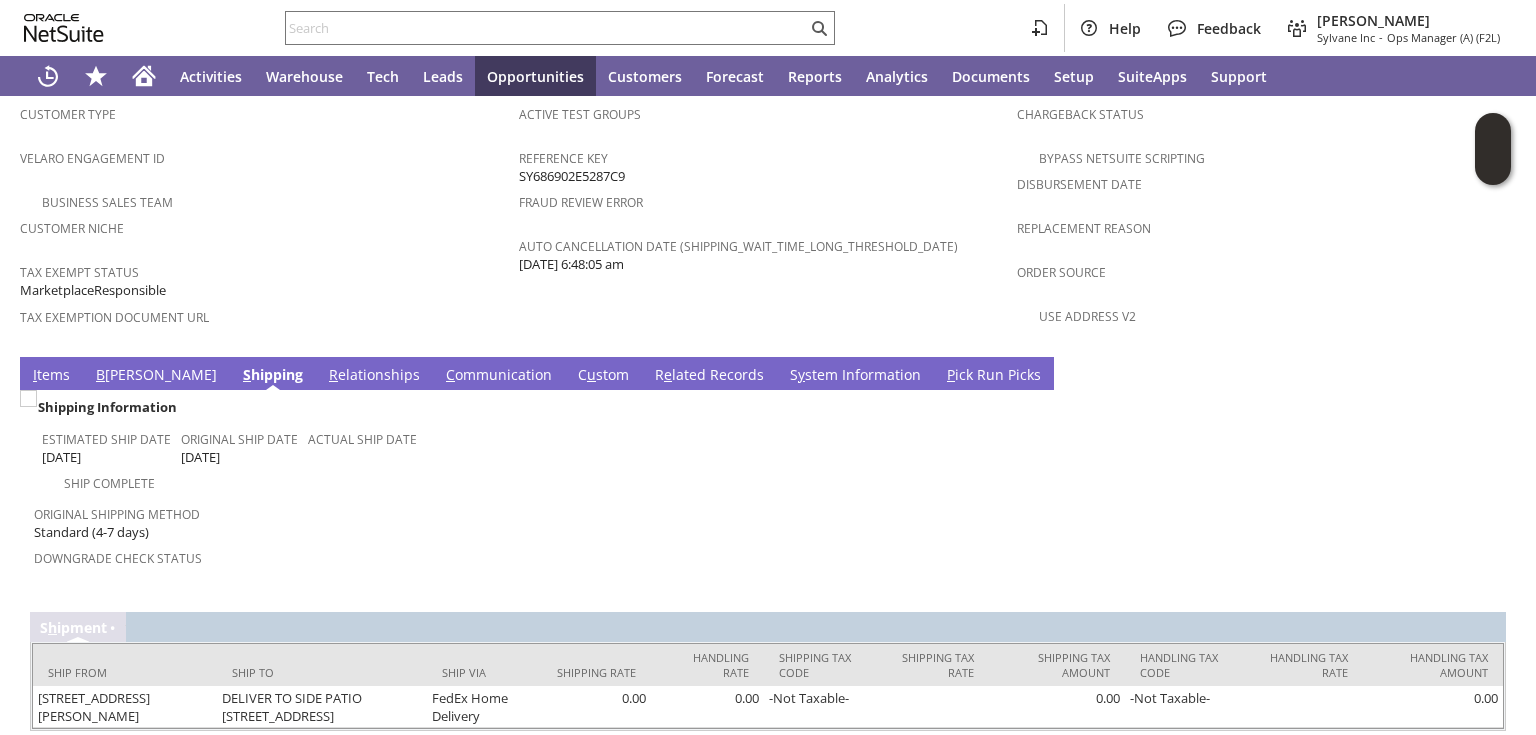 click on "Edit" at bounding box center [41, 763] 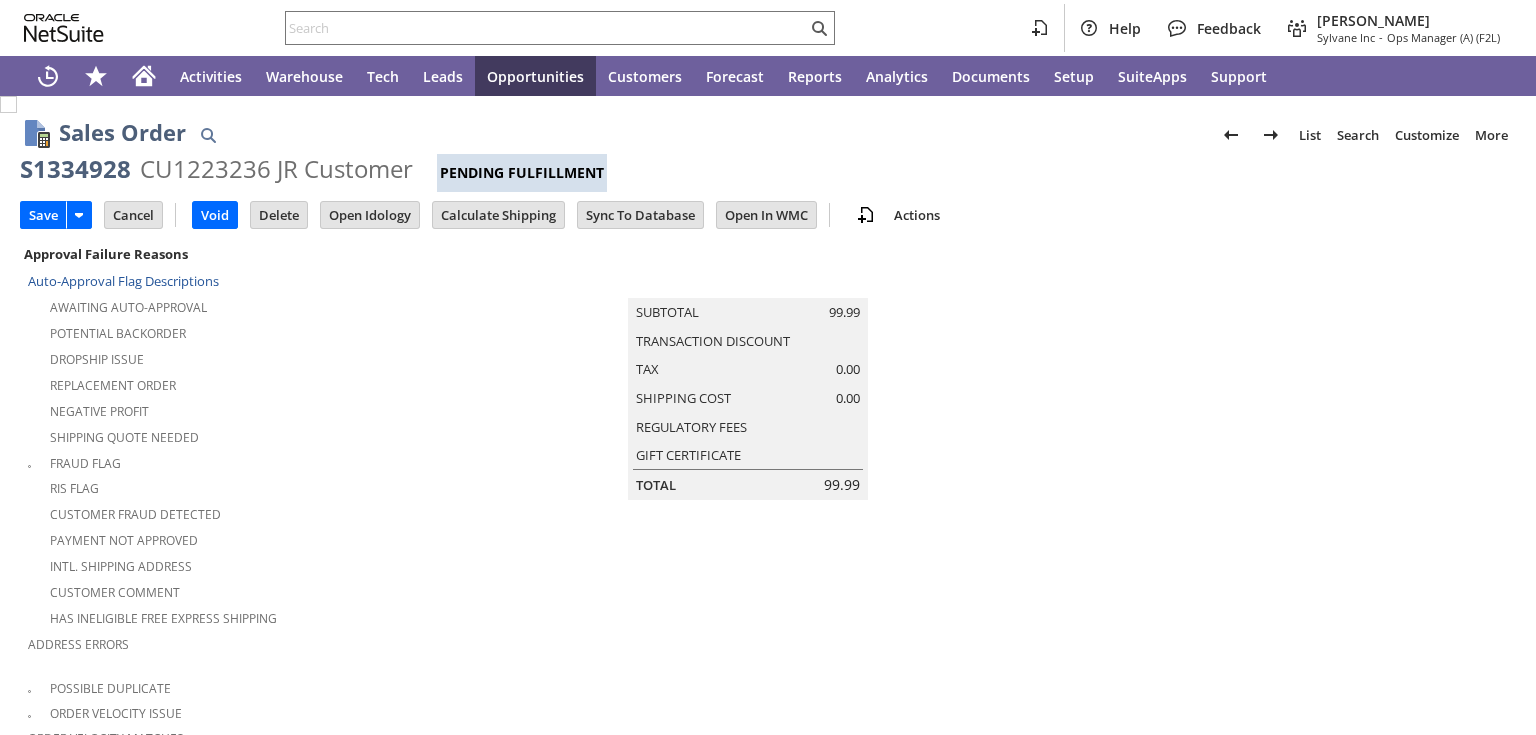 scroll, scrollTop: 0, scrollLeft: 0, axis: both 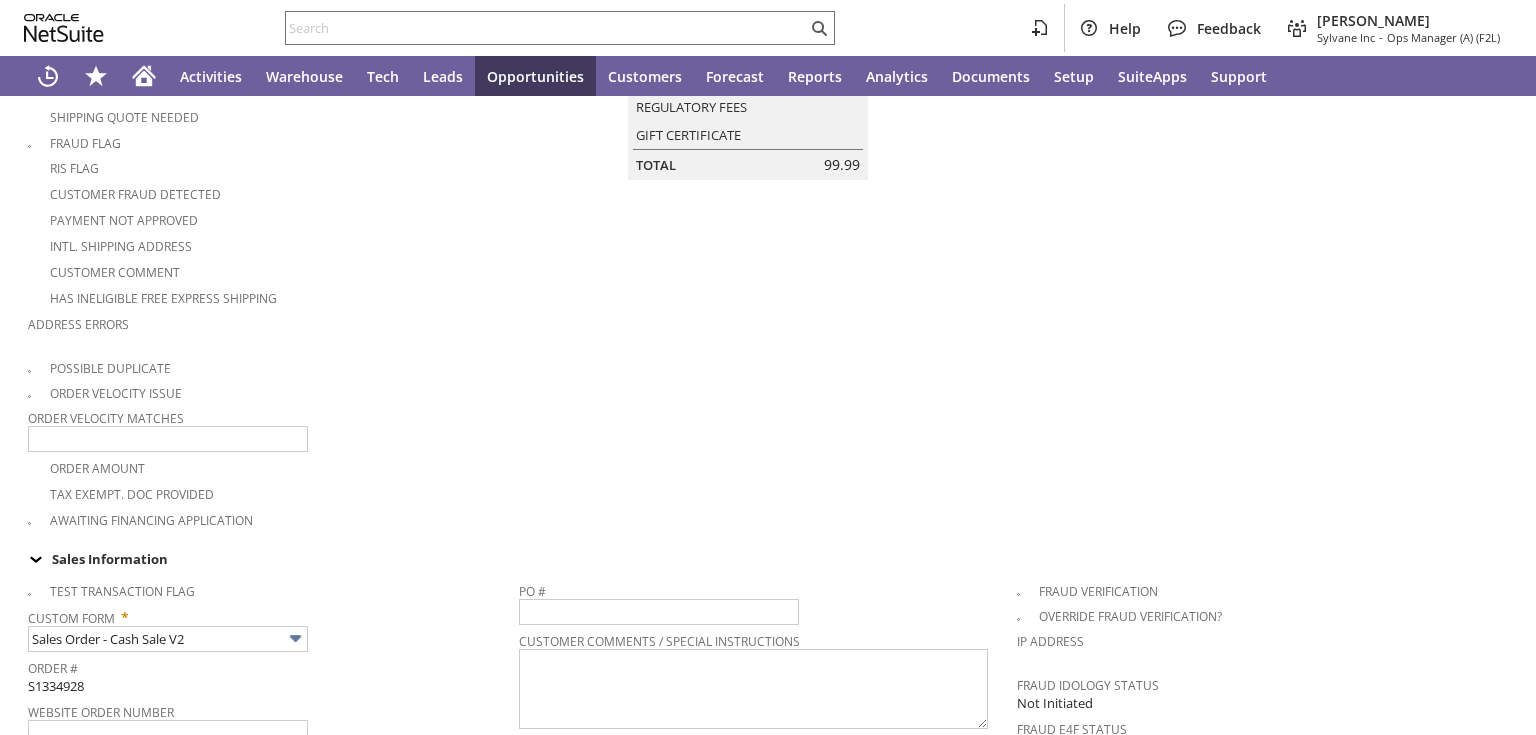 type on "0.00" 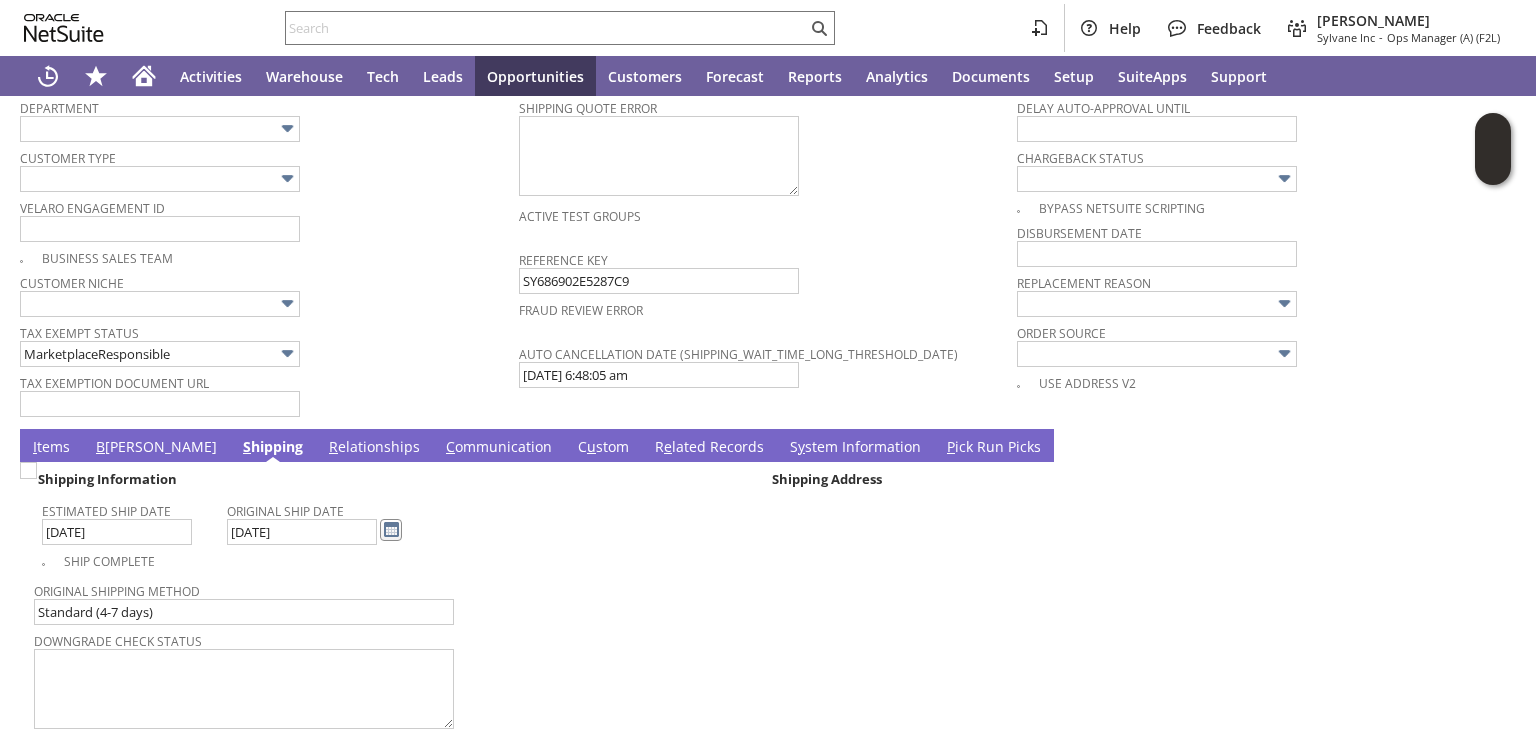 scroll, scrollTop: 1440, scrollLeft: 0, axis: vertical 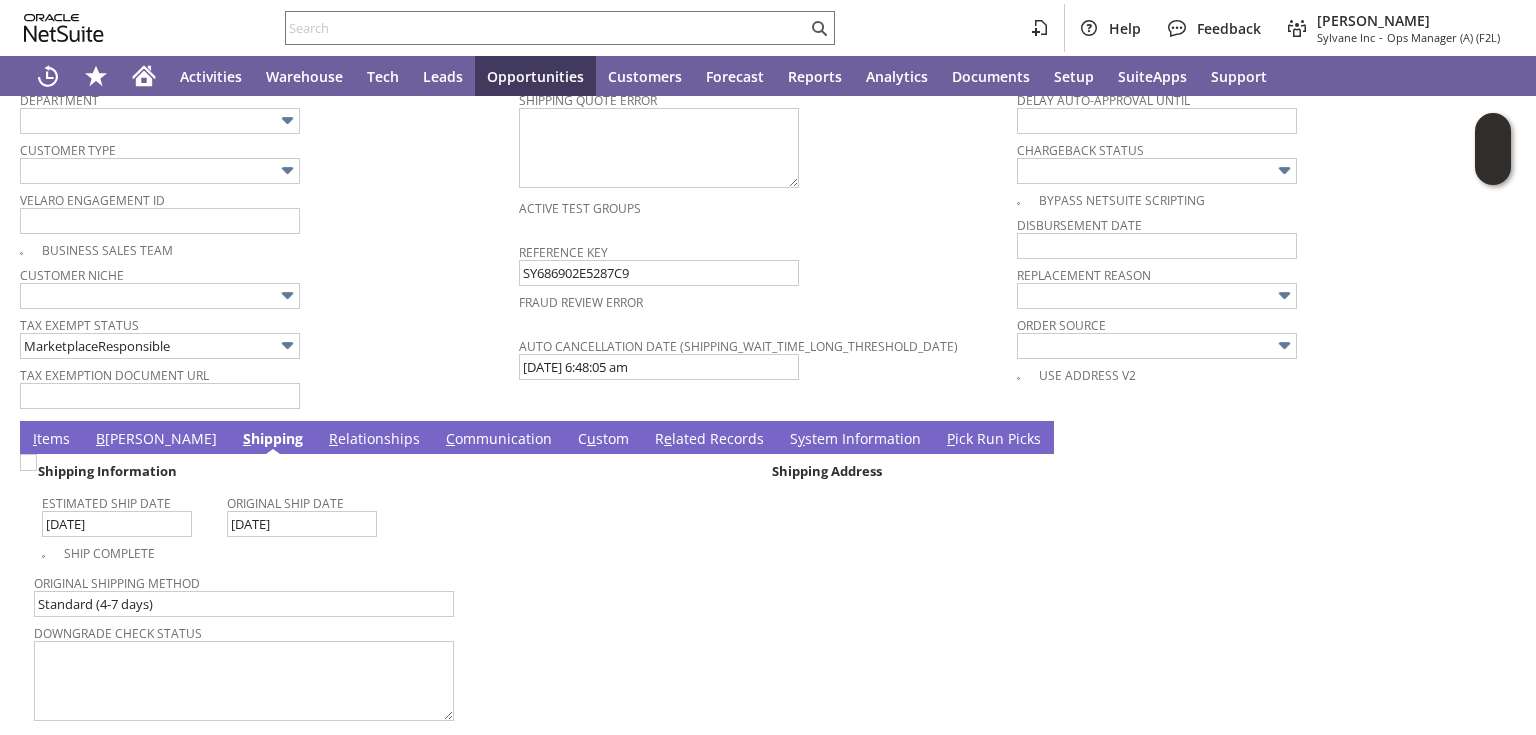 click on "B illing" at bounding box center [156, 440] 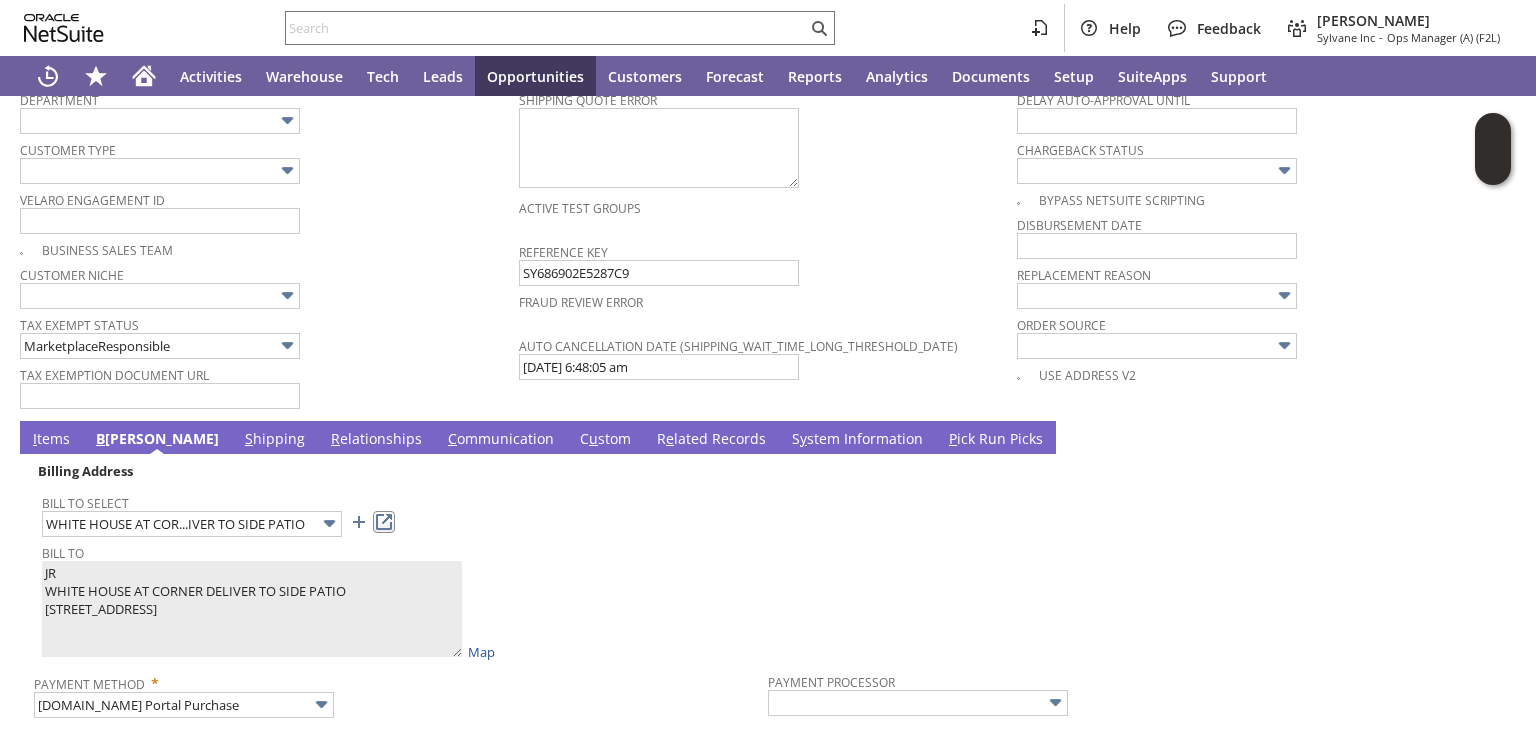 click at bounding box center (384, 522) 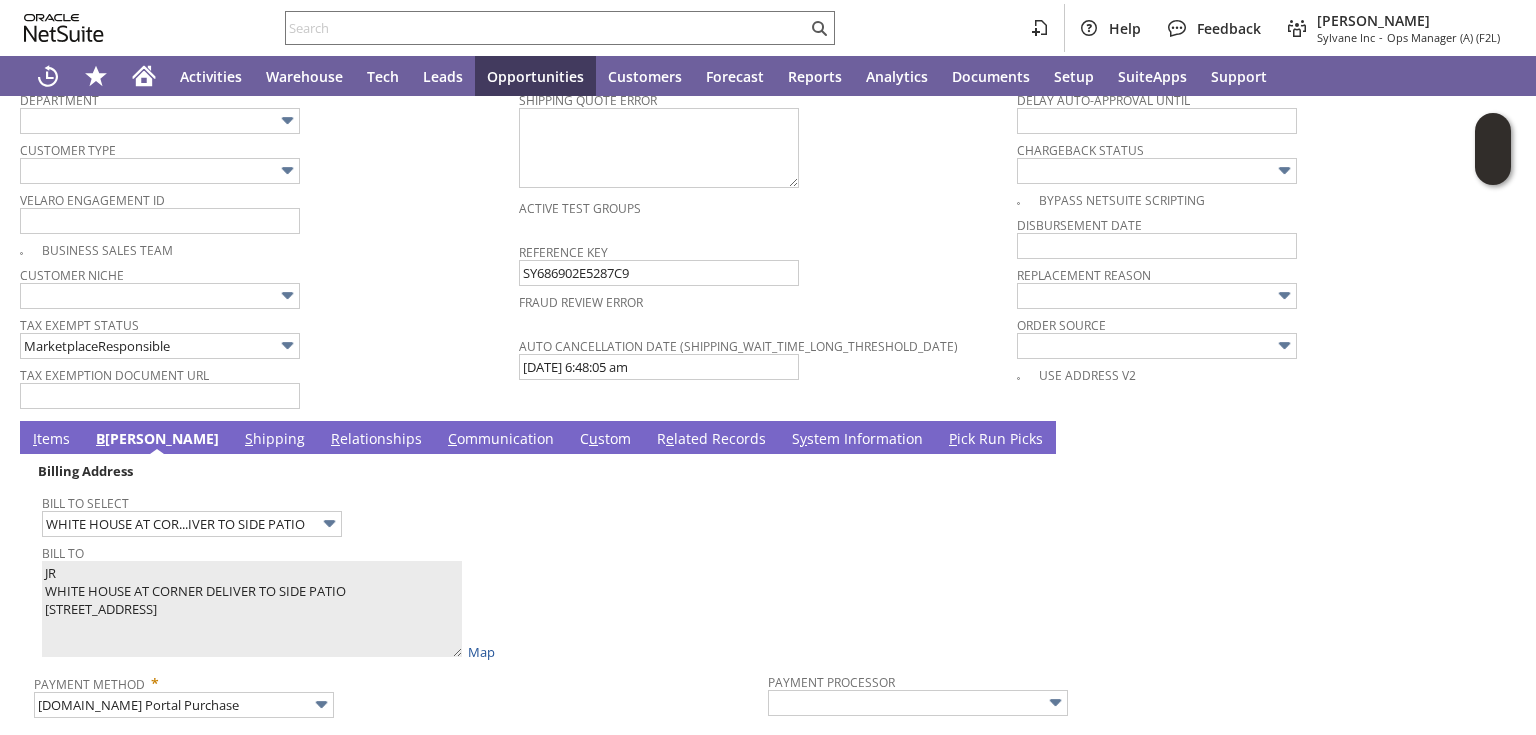 type on "WHITE HOUSE AT CORNER" 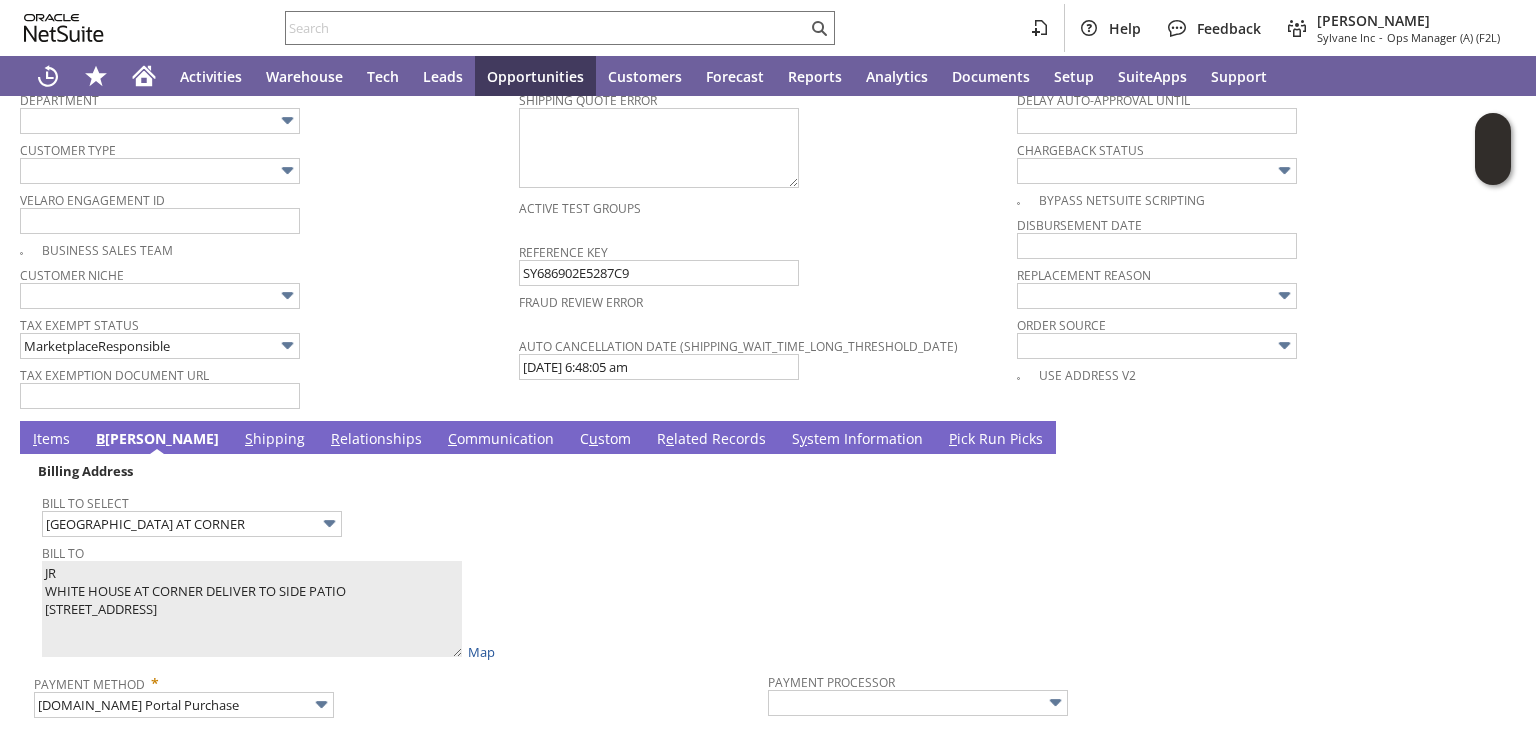 type on "DELIVER TO SIDE PATIO
JR
415 SMITHFIELD RD
2279725
NORTH PROVIDENCE RI 02904-4208
United States" 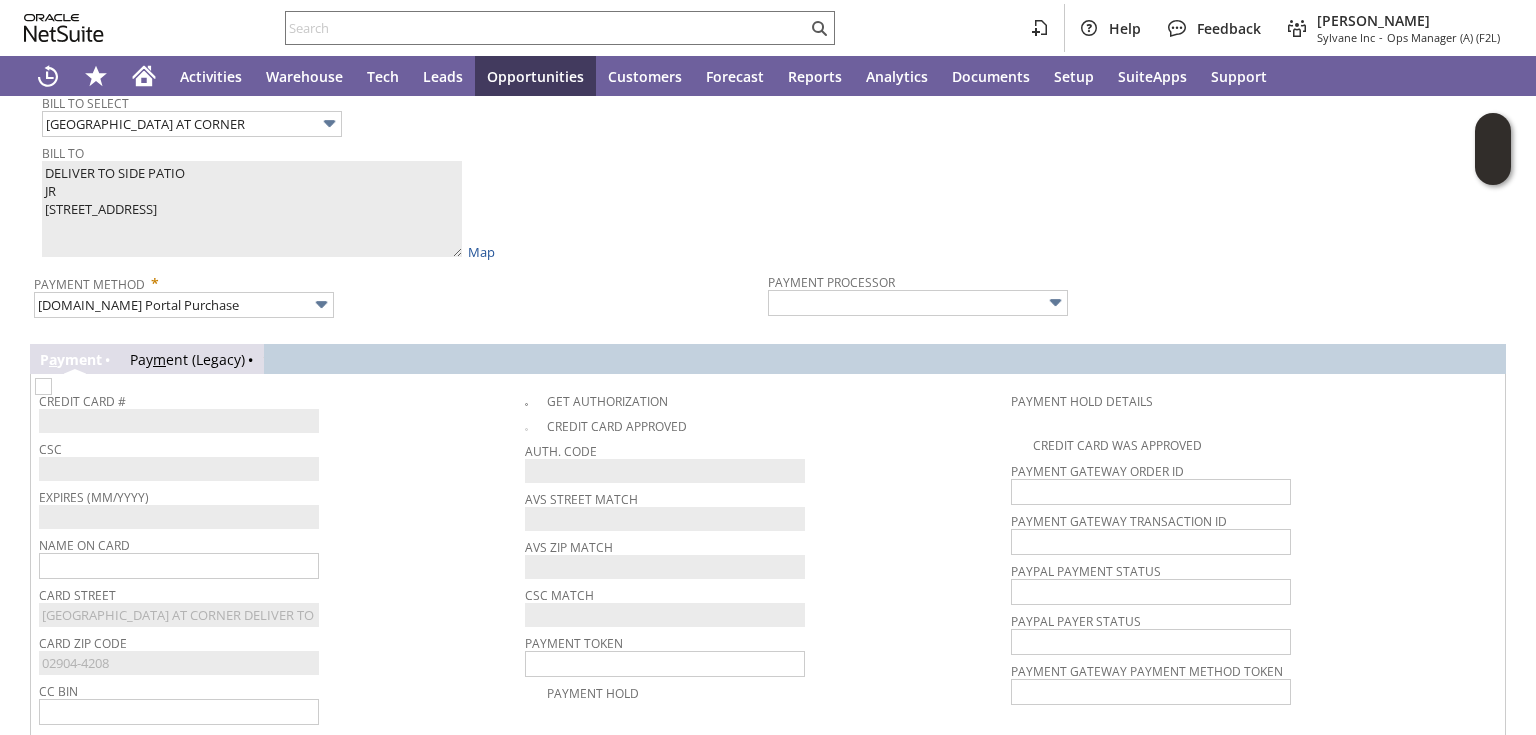 scroll, scrollTop: 2009, scrollLeft: 0, axis: vertical 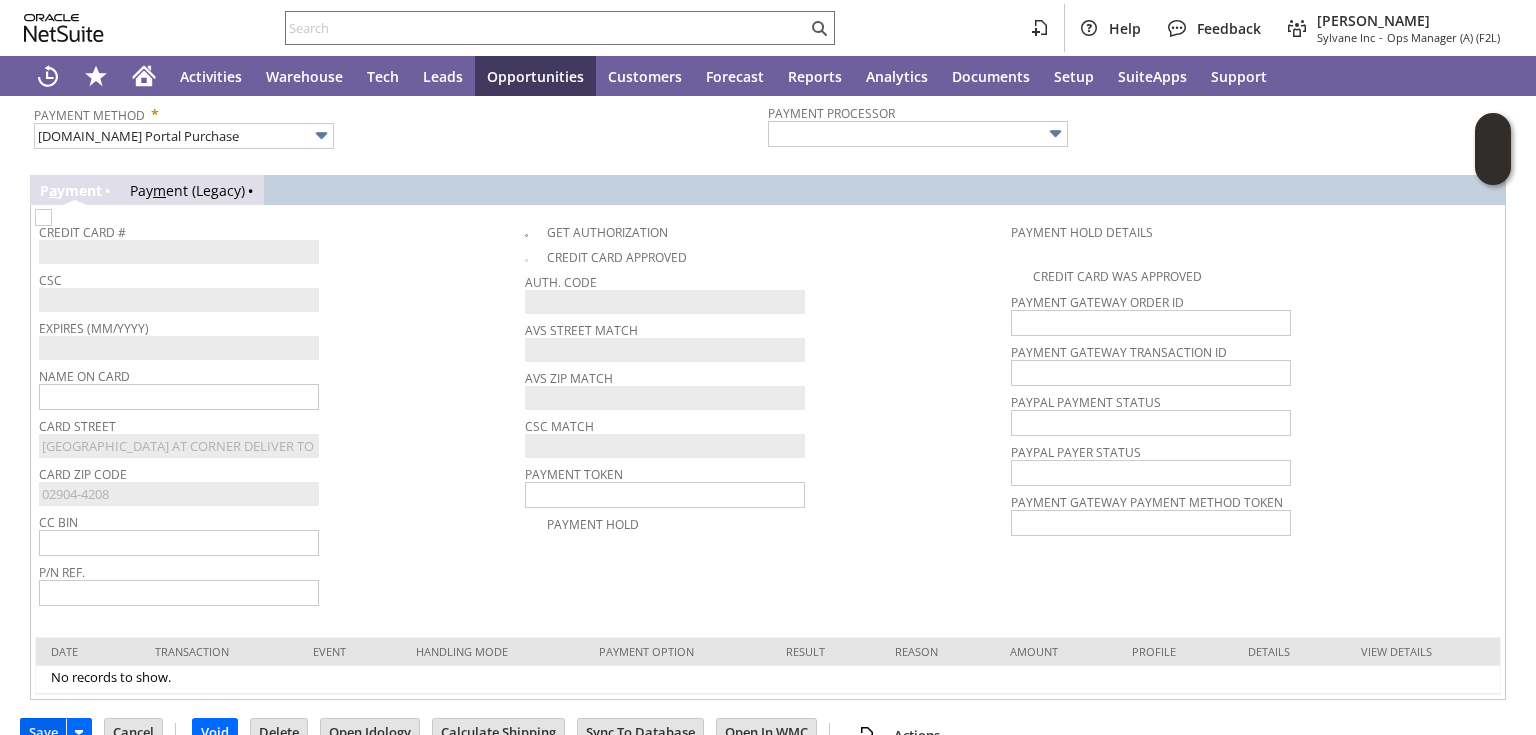 click on "Save" at bounding box center (43, 732) 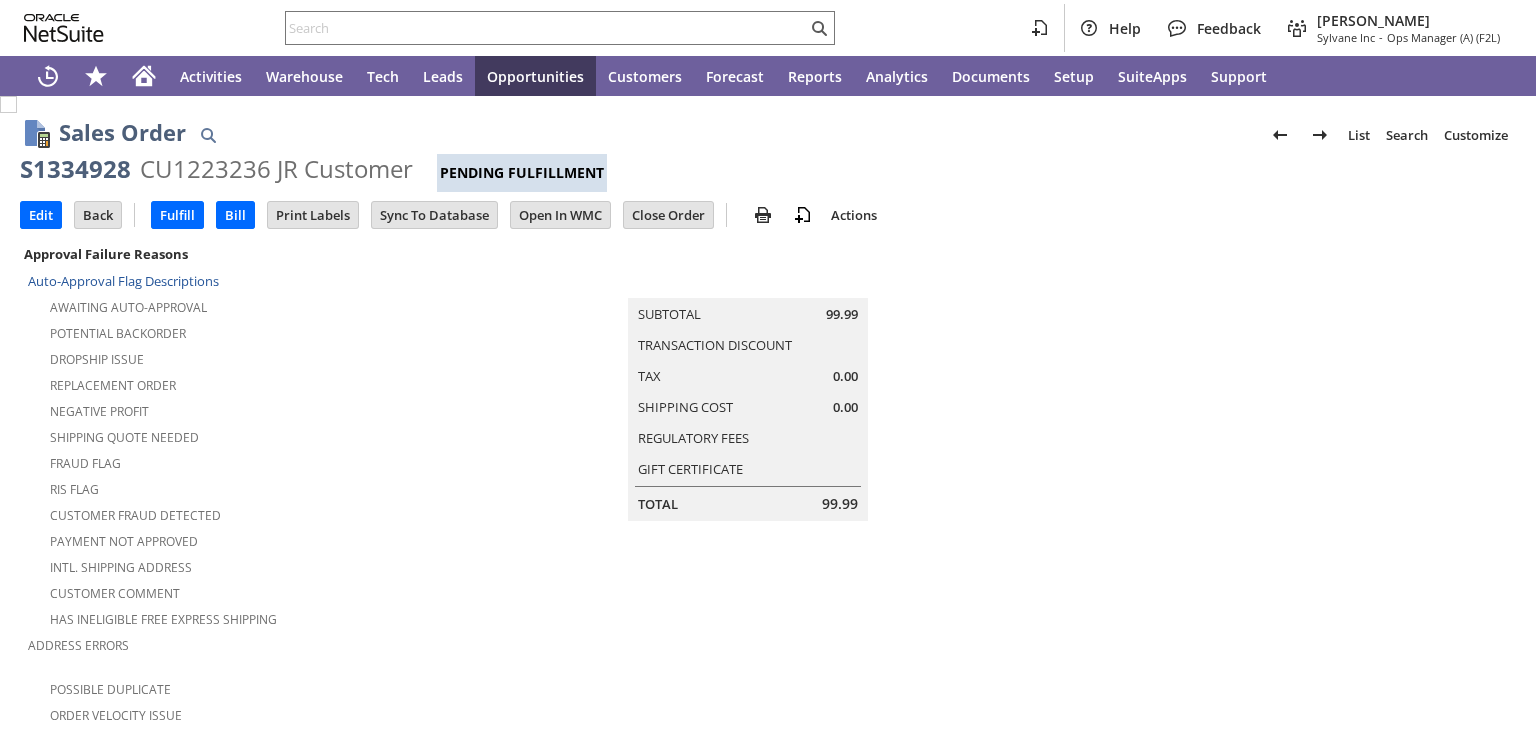 scroll, scrollTop: 0, scrollLeft: 0, axis: both 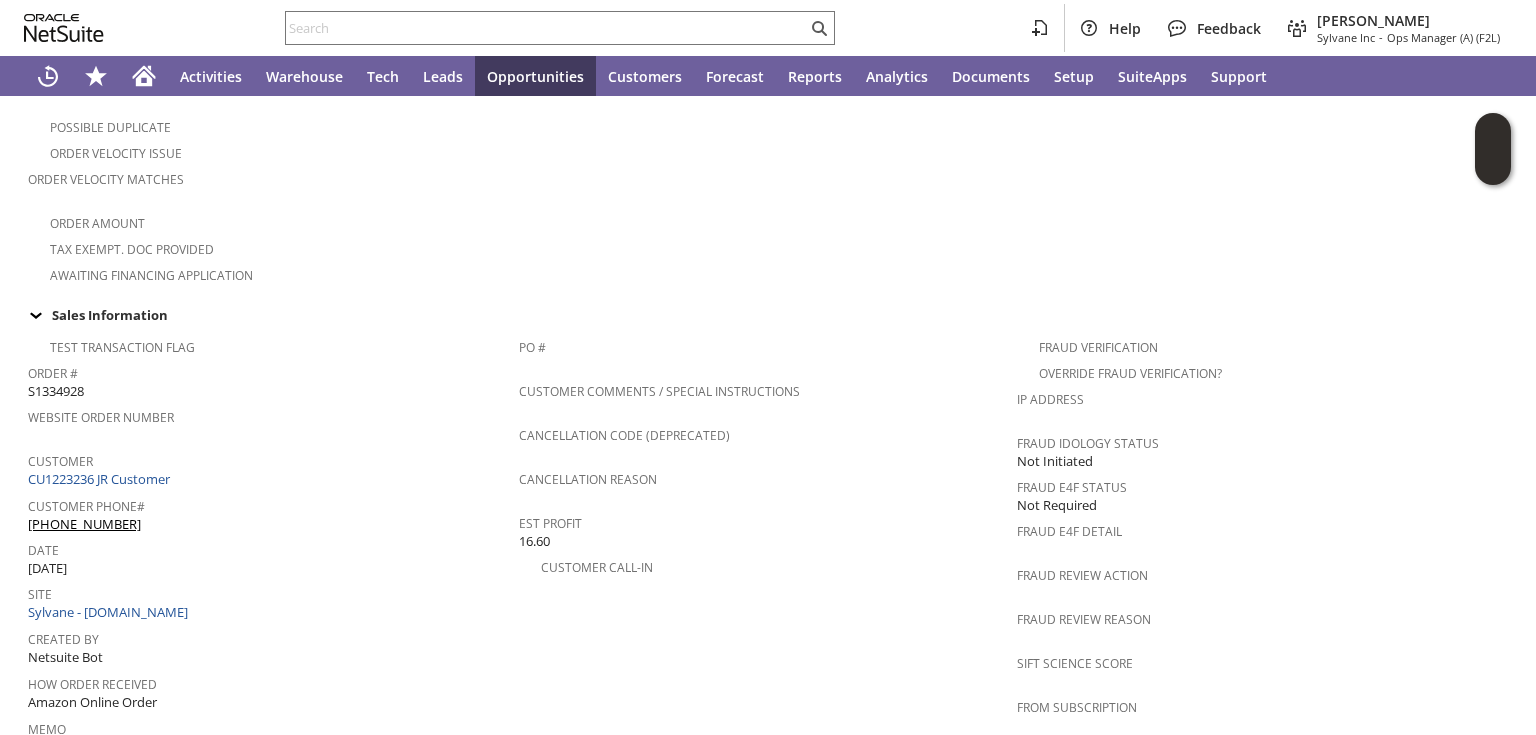 drag, startPoint x: 172, startPoint y: 696, endPoint x: 28, endPoint y: 696, distance: 144 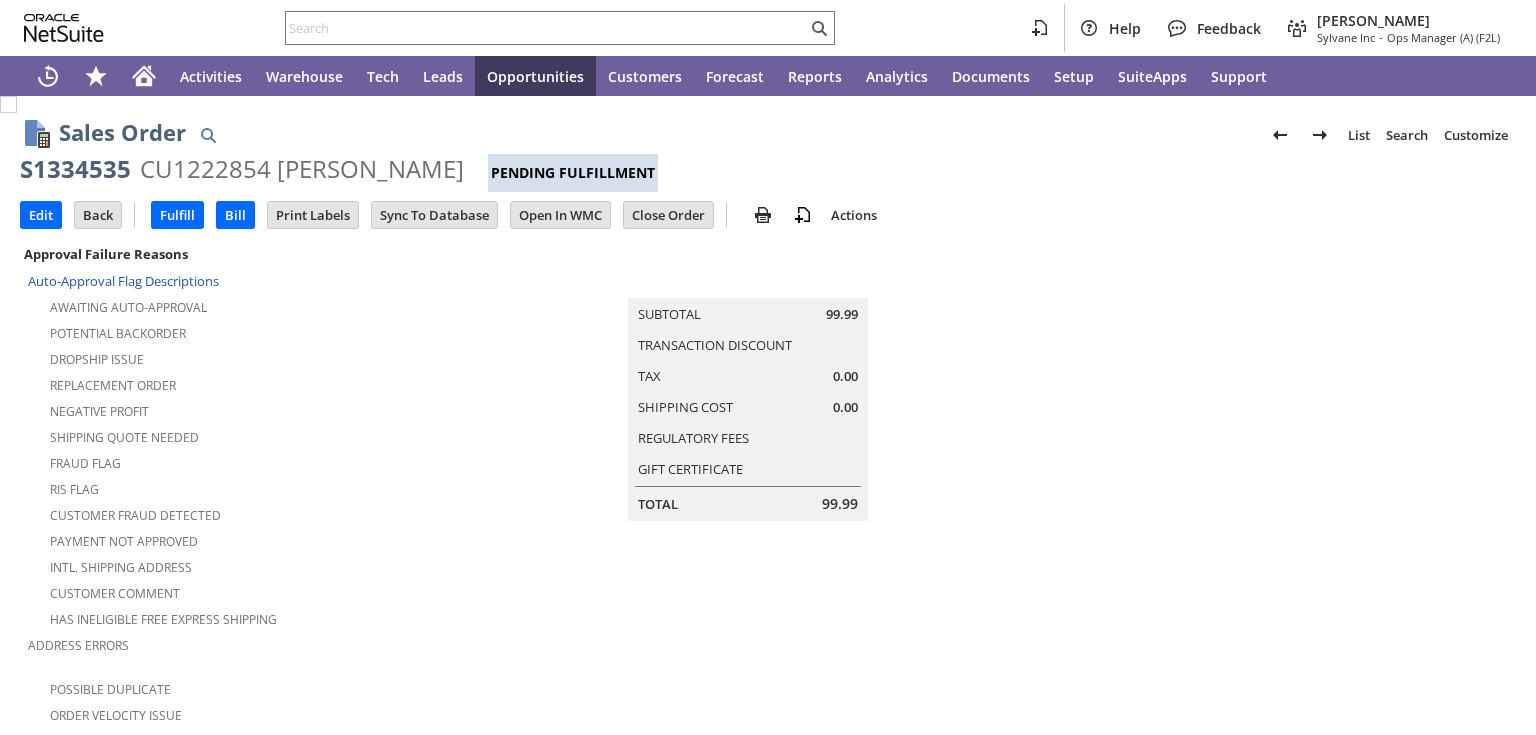 scroll, scrollTop: 0, scrollLeft: 0, axis: both 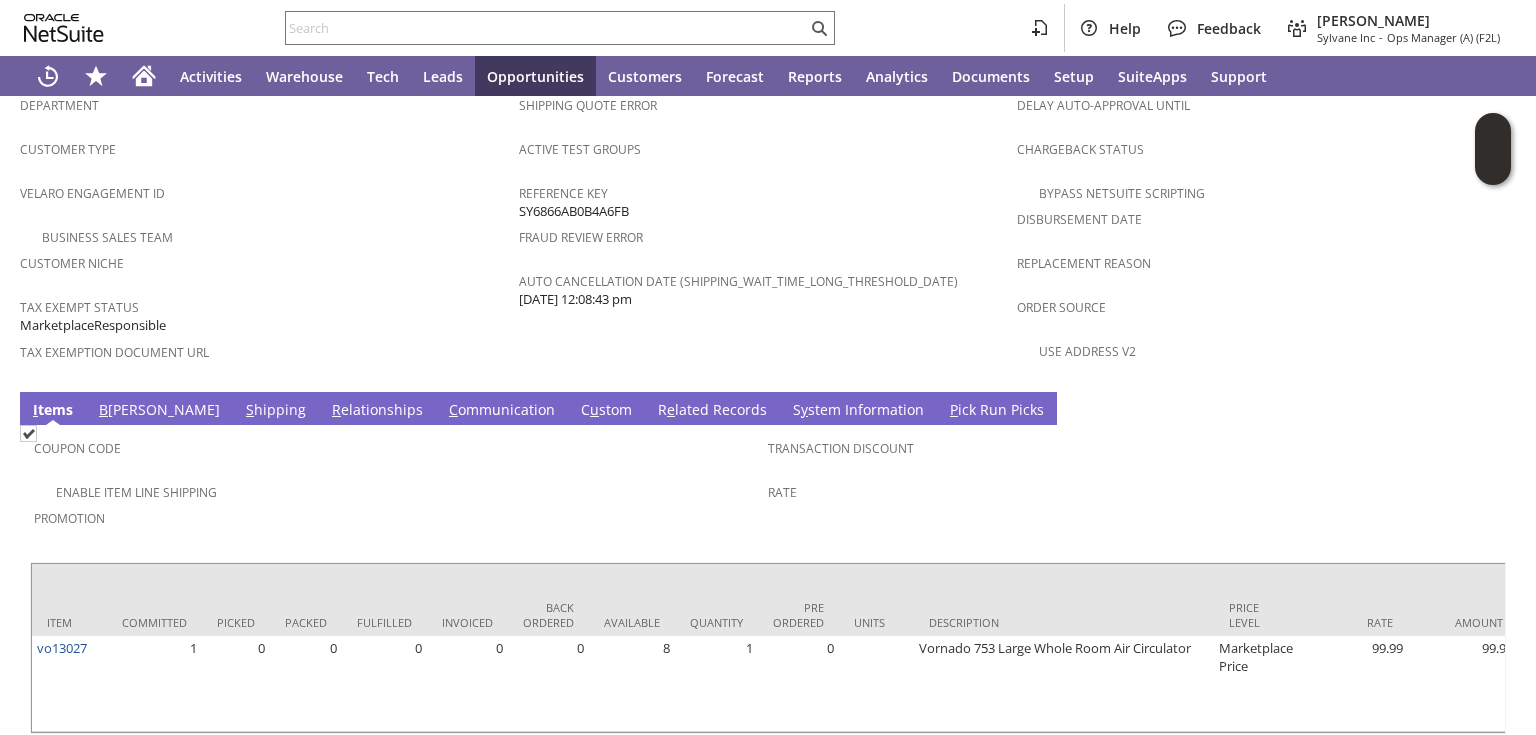 click on "S hipping" at bounding box center [276, 411] 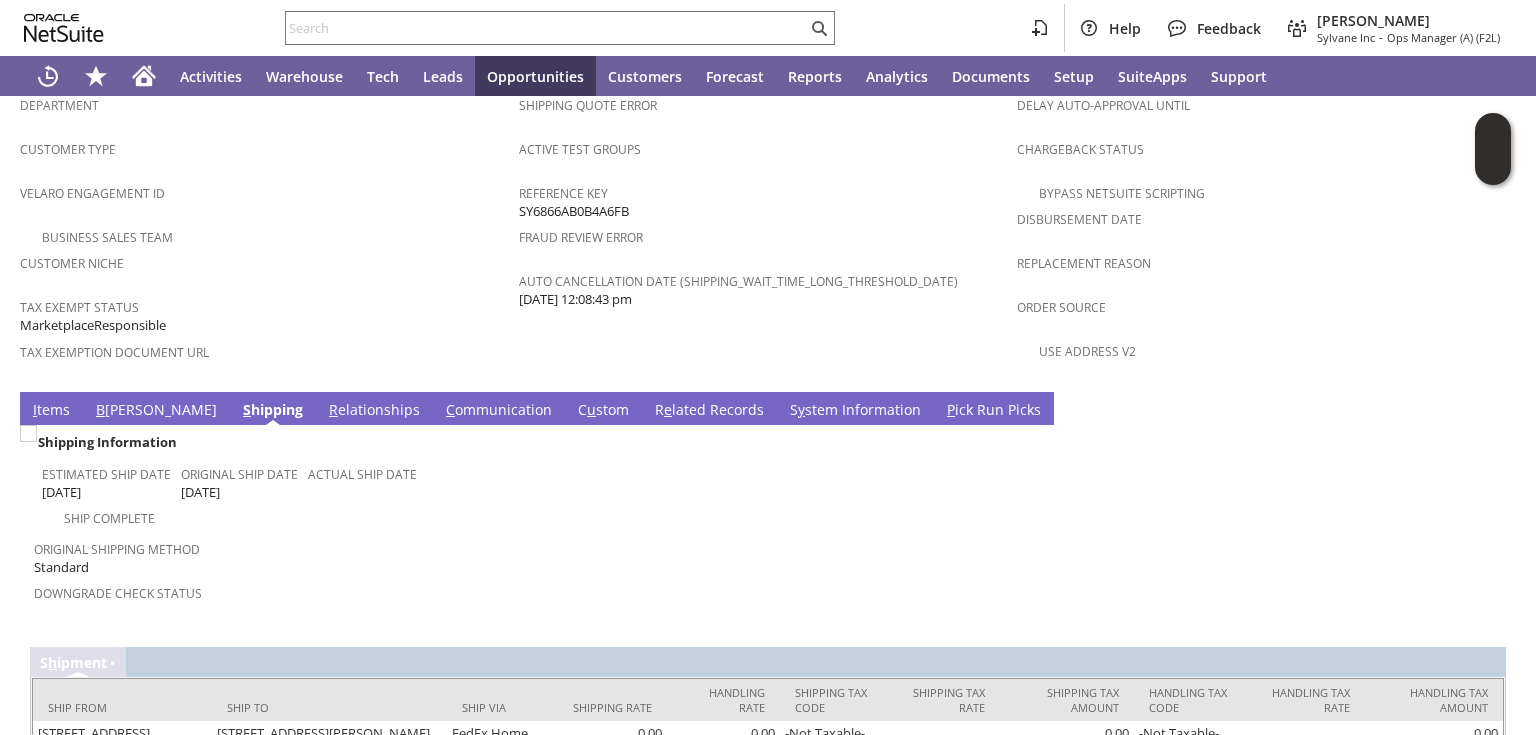 click on "P ick Run Picks" at bounding box center (994, 411) 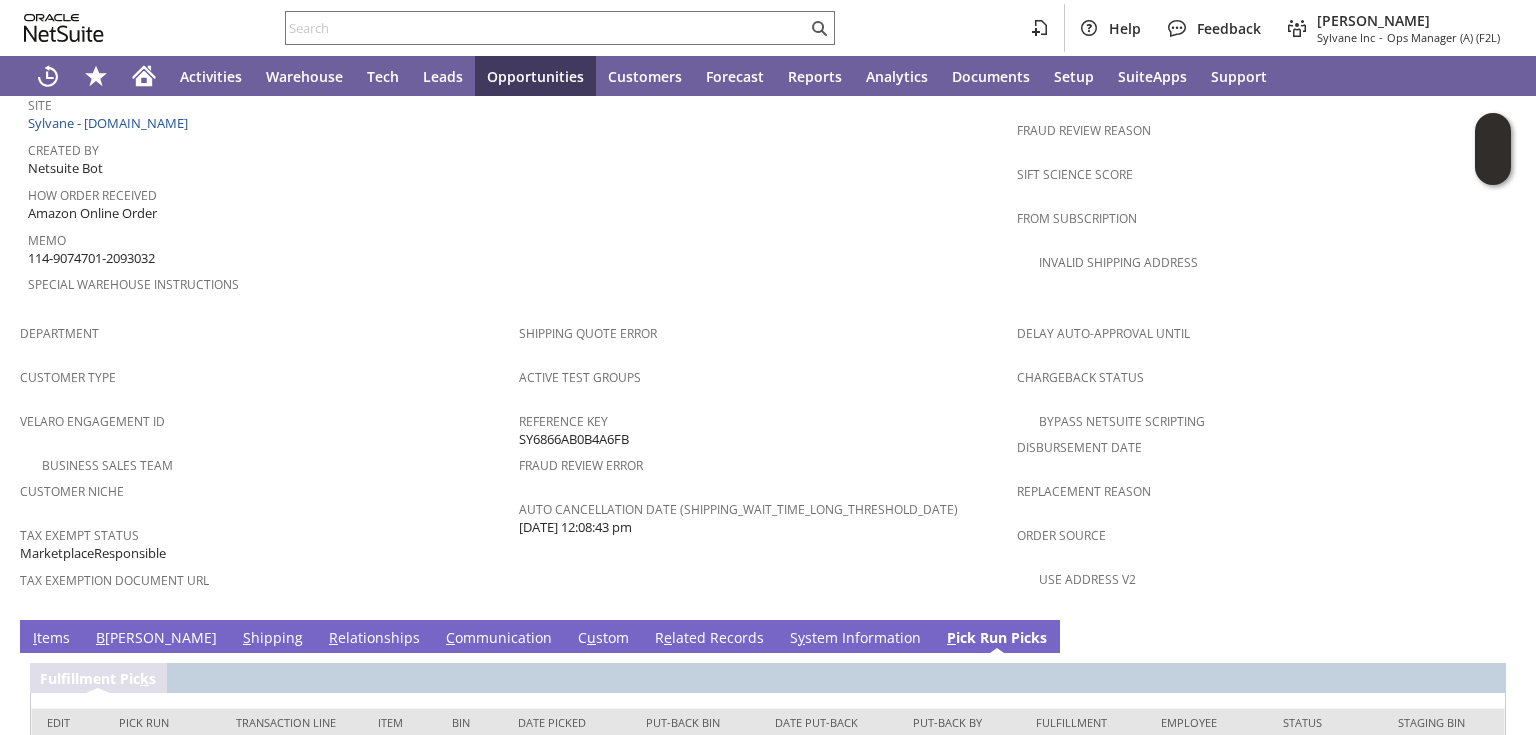 scroll, scrollTop: 0, scrollLeft: 0, axis: both 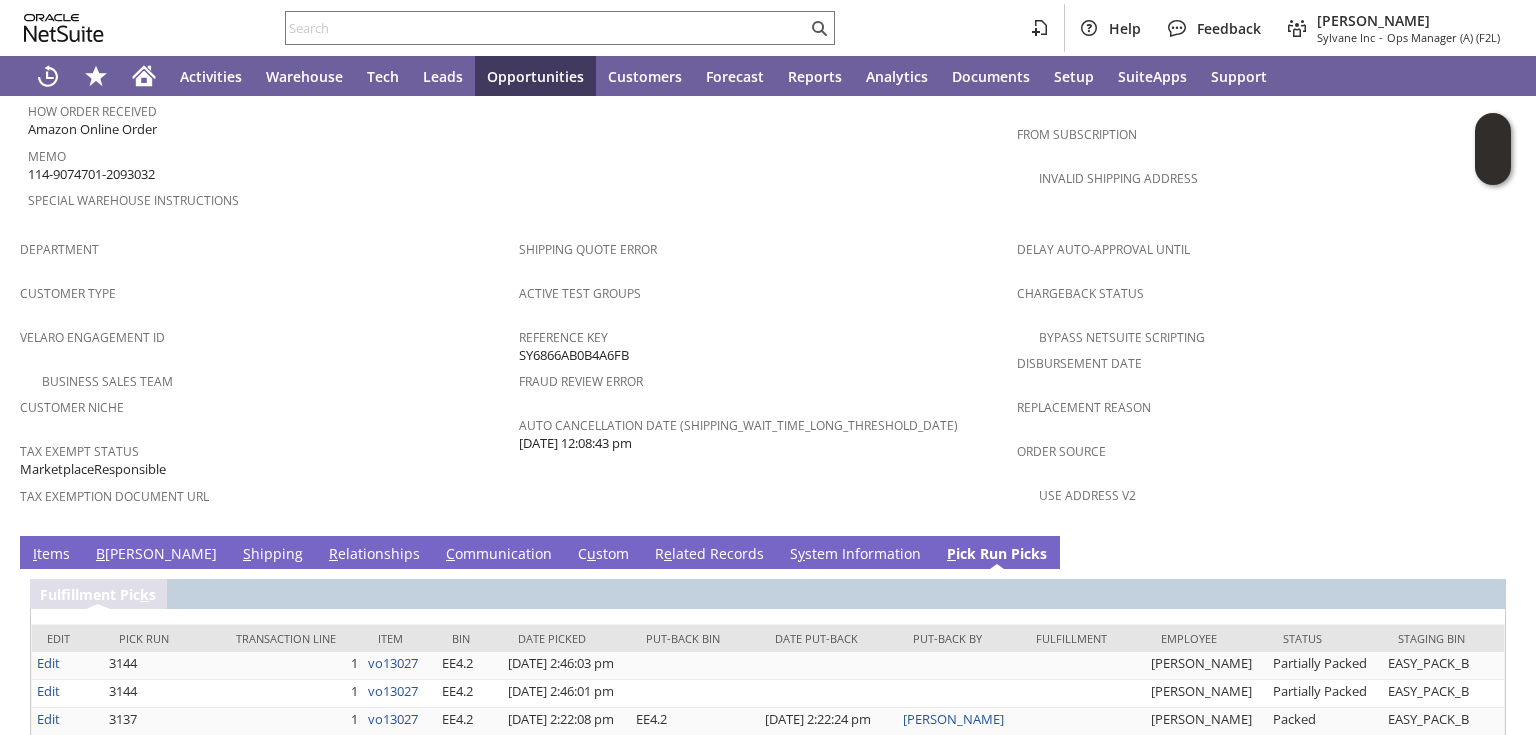 click on "R e lated Records" at bounding box center (709, 555) 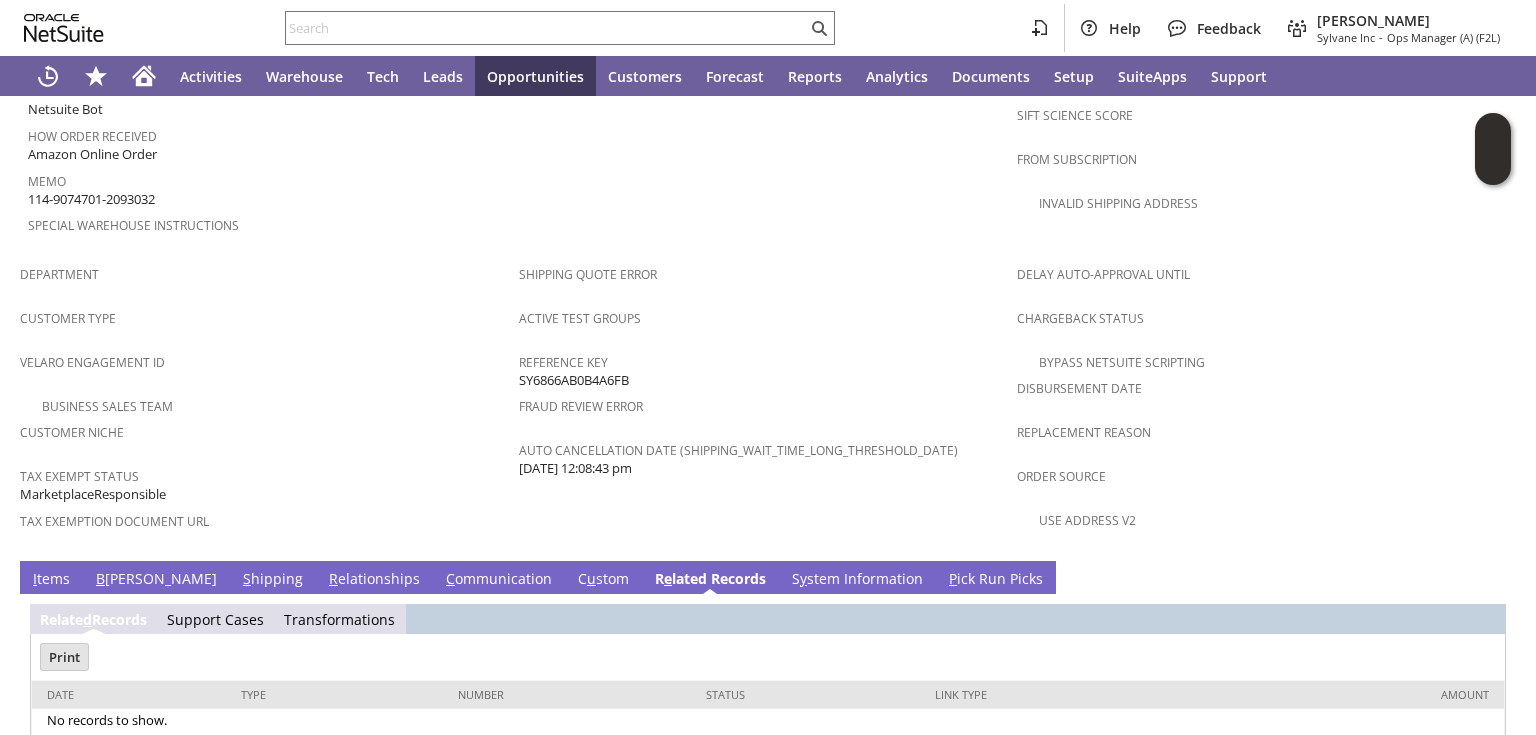 scroll, scrollTop: 0, scrollLeft: 0, axis: both 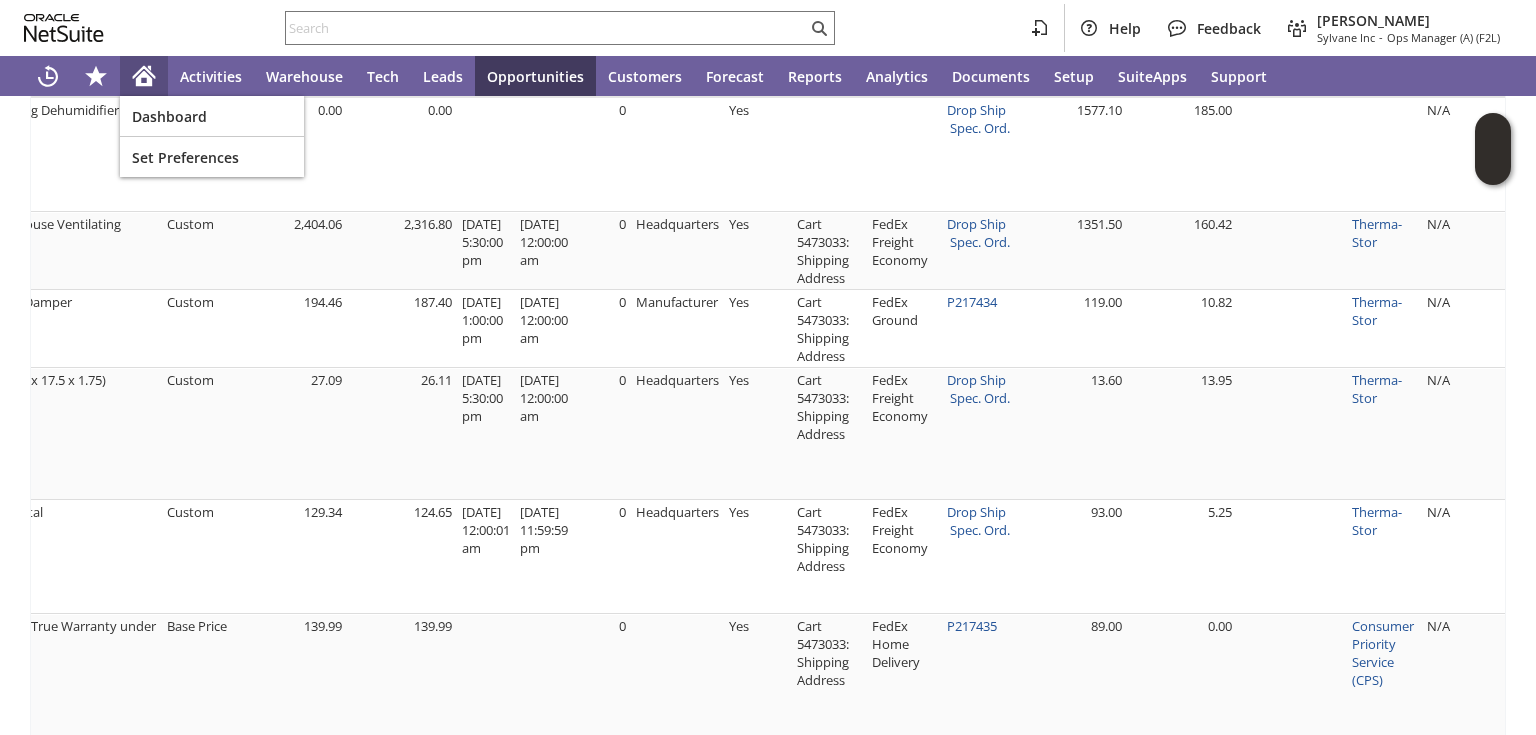 click 